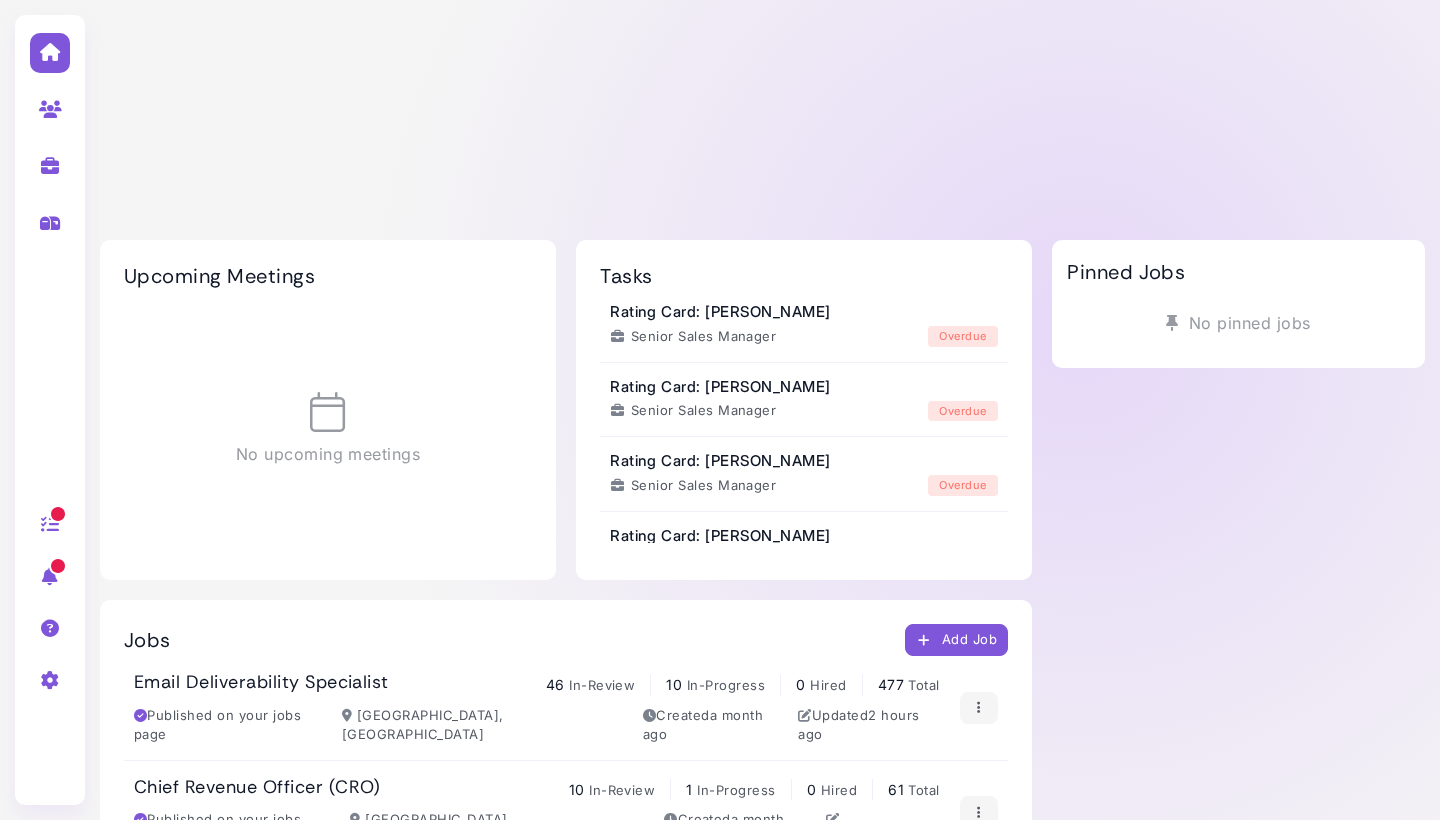 scroll, scrollTop: 0, scrollLeft: 0, axis: both 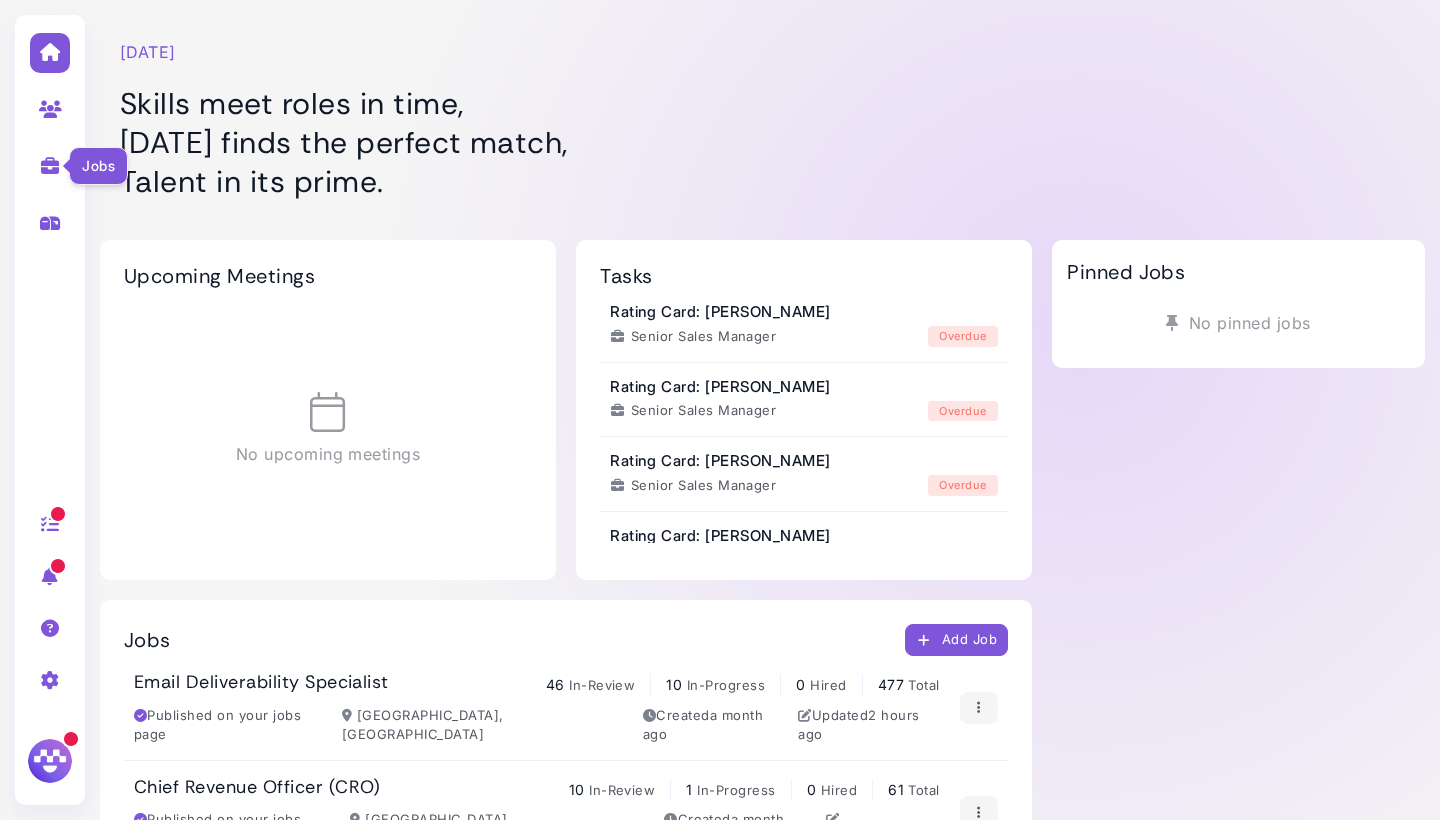 click at bounding box center [50, 166] 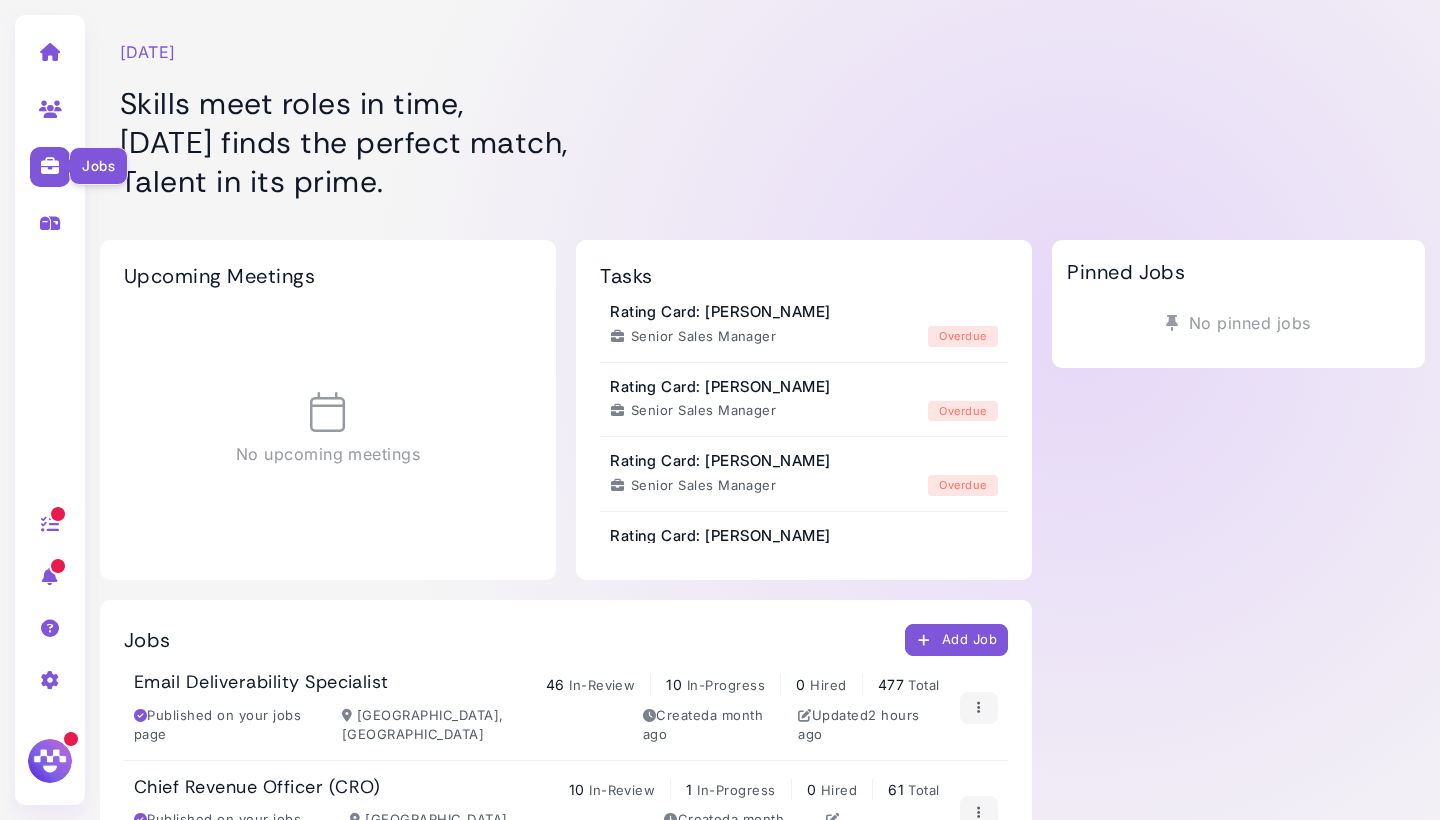 select on "**********" 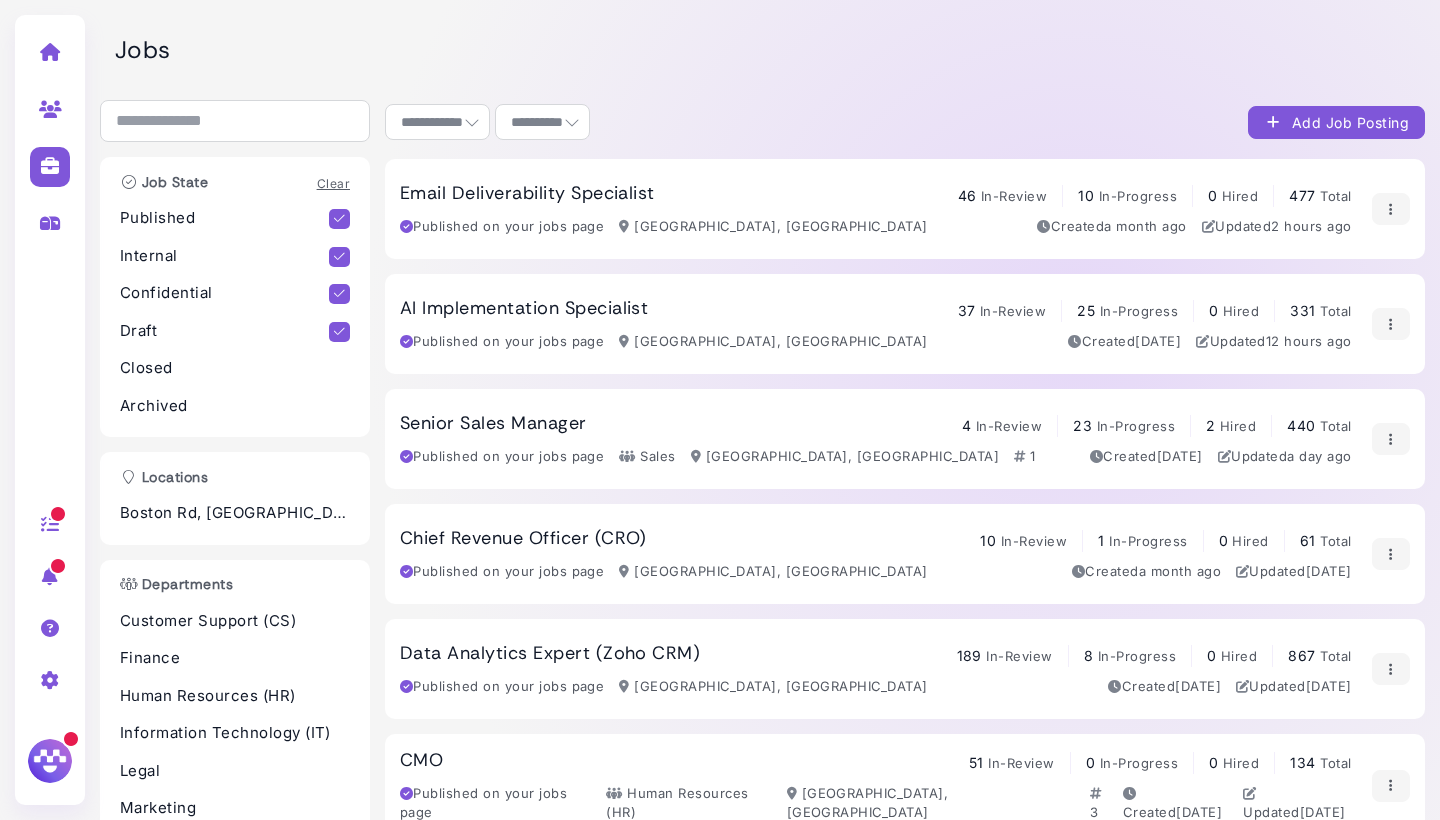 click on "Senior Sales Manager   4   In-Review     23   In-Progress     2   Hired     440   Total" at bounding box center [876, 424] 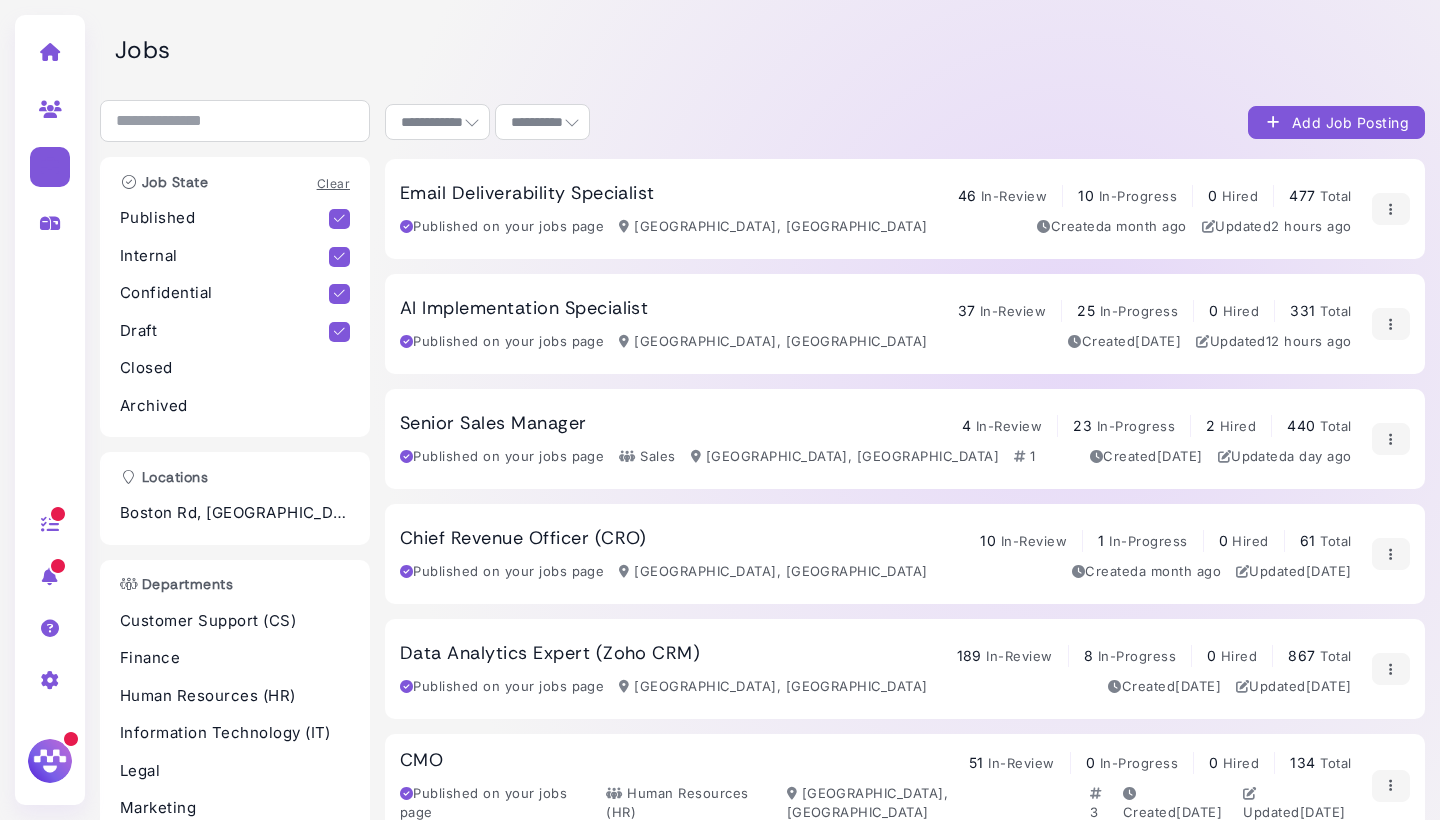 select on "**********" 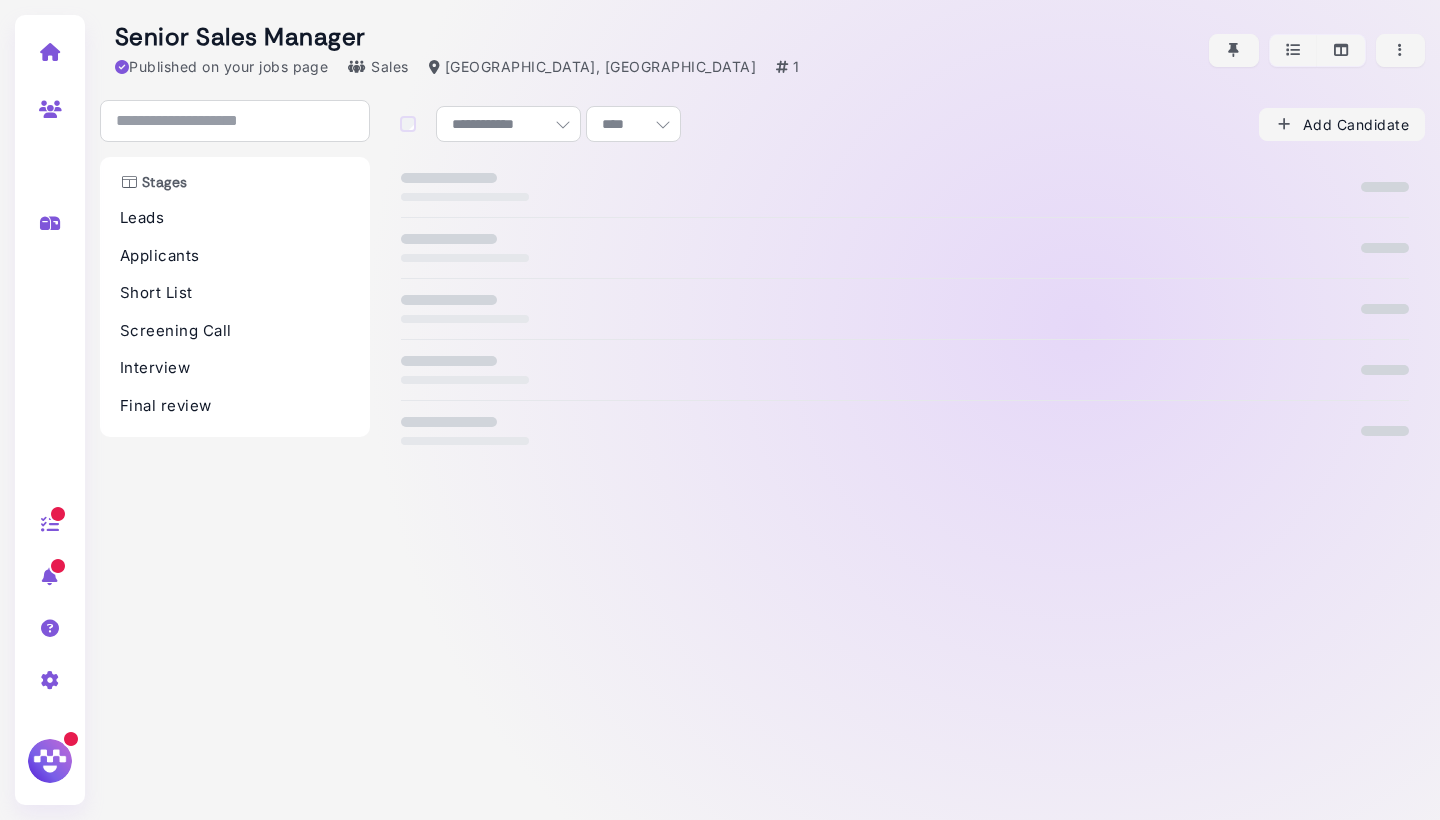 select on "**********" 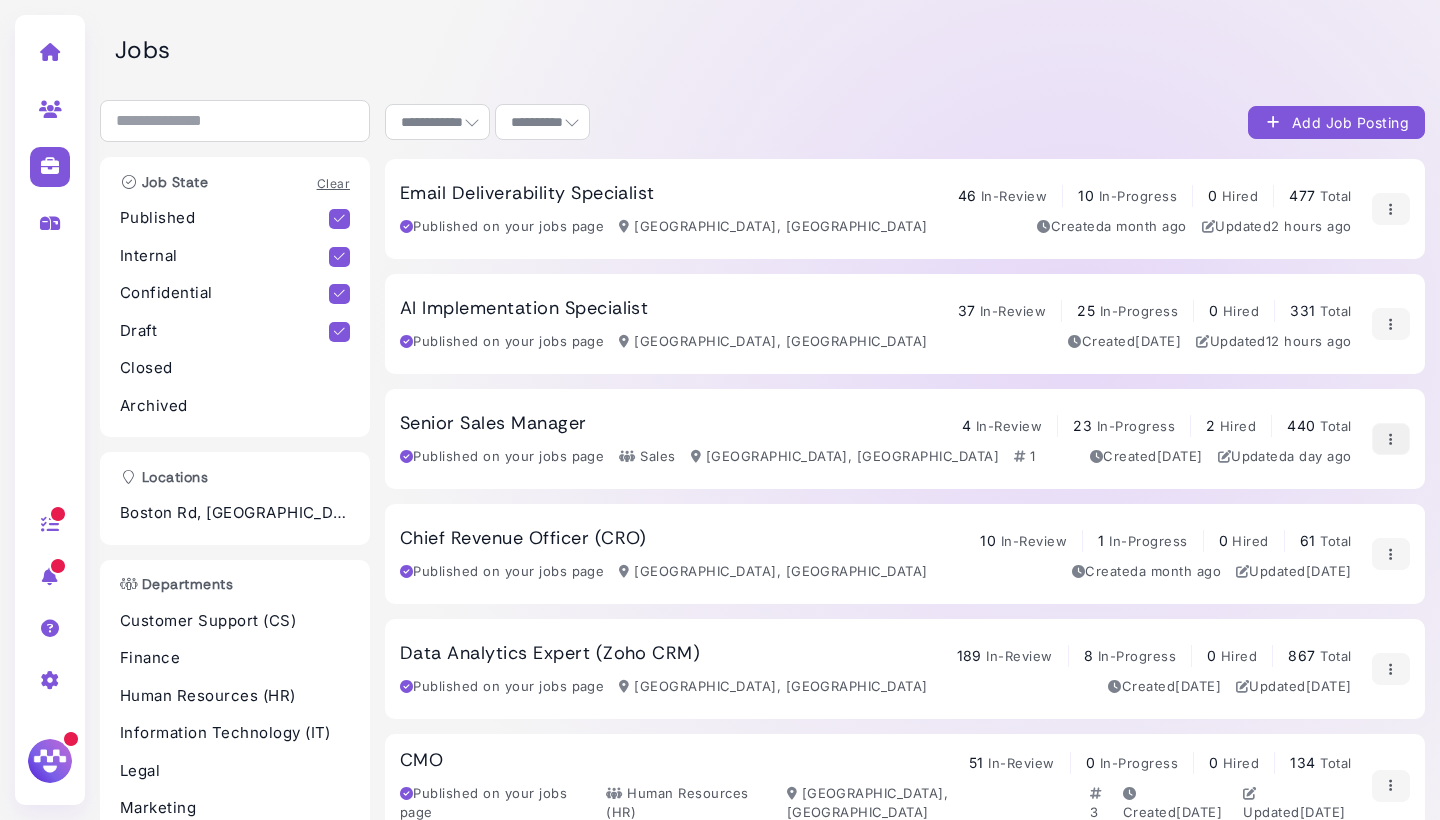 click at bounding box center [1391, 439] 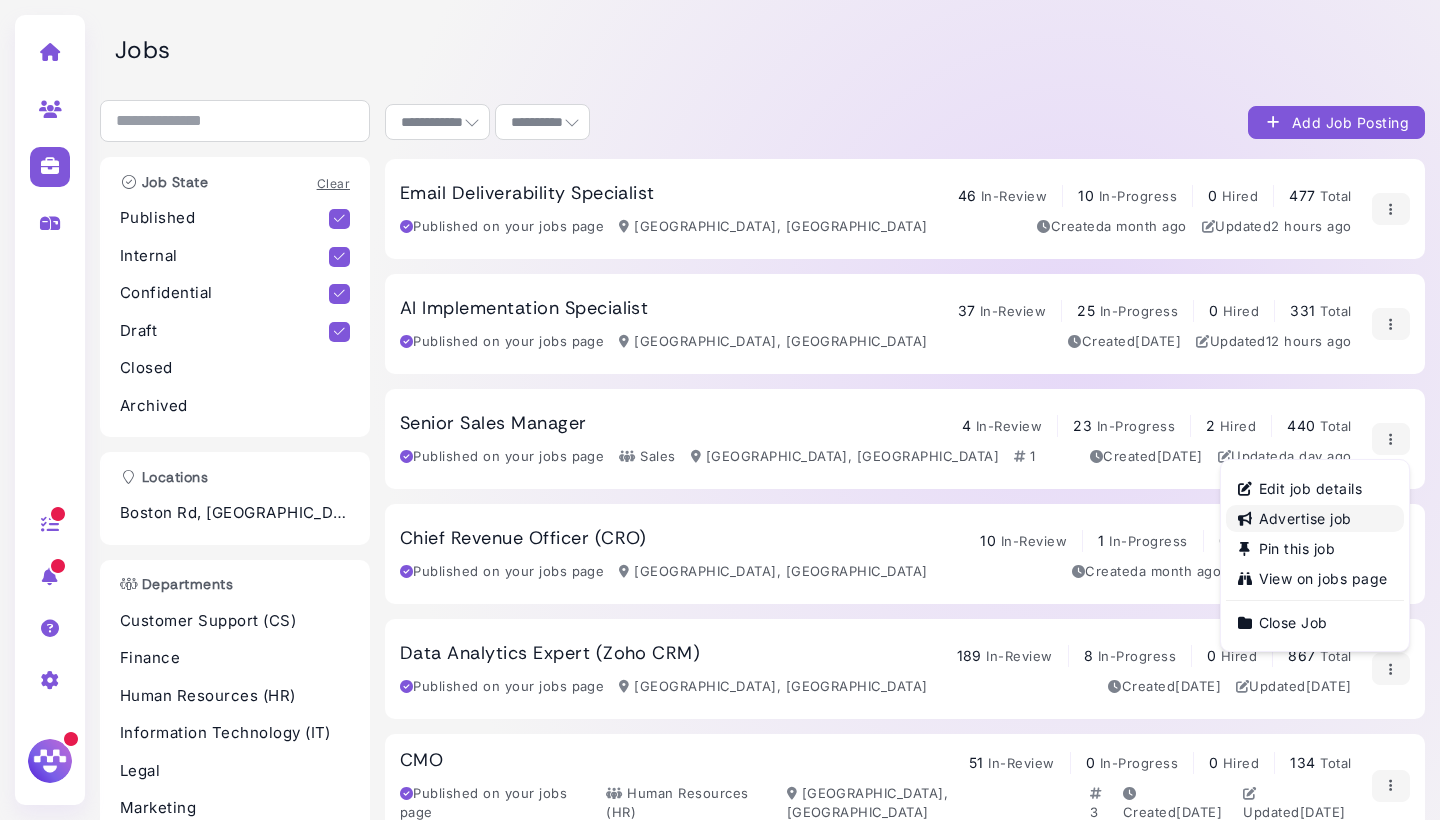 click on "Advertise job" at bounding box center (1315, 518) 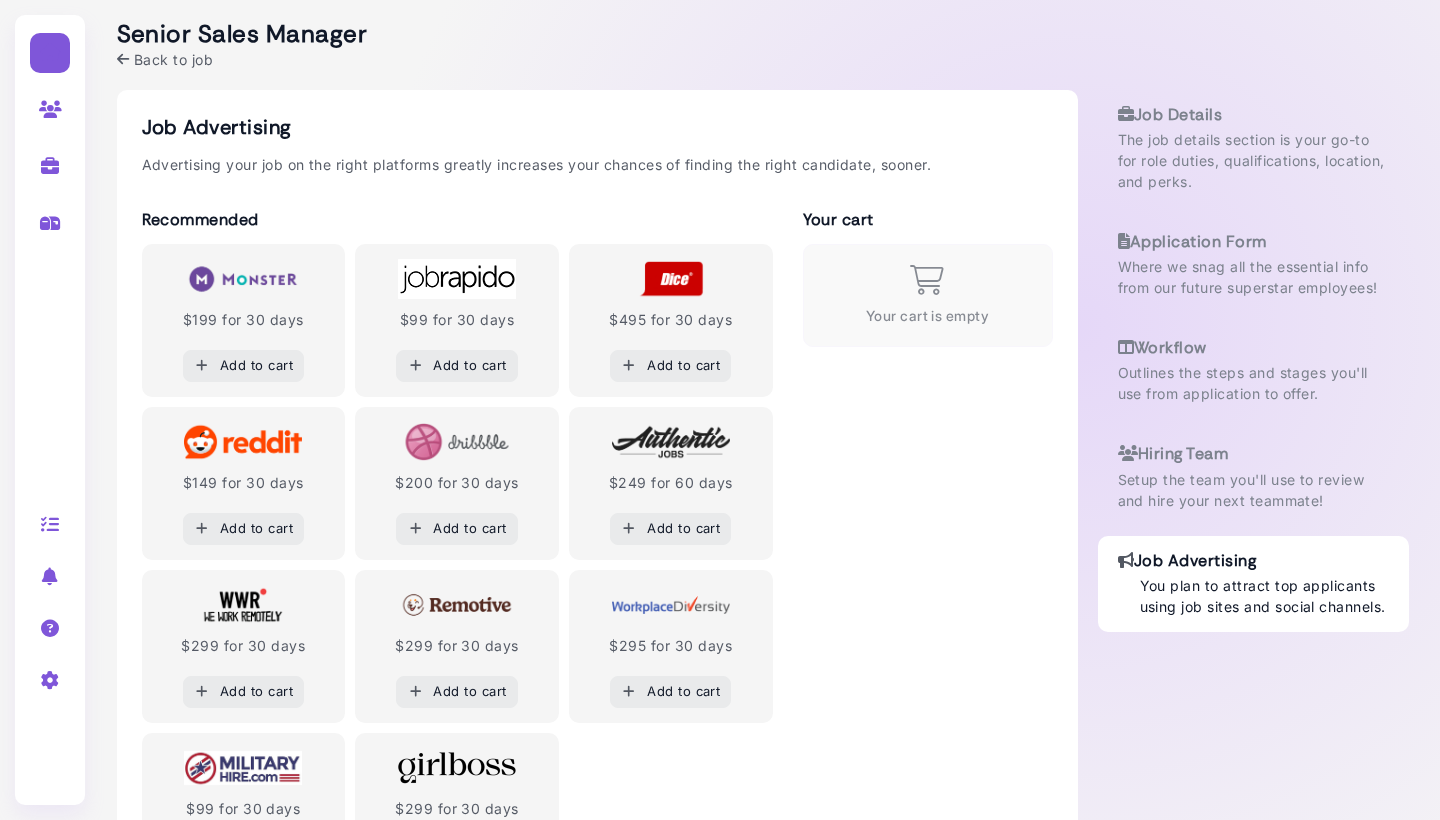 scroll, scrollTop: 0, scrollLeft: 0, axis: both 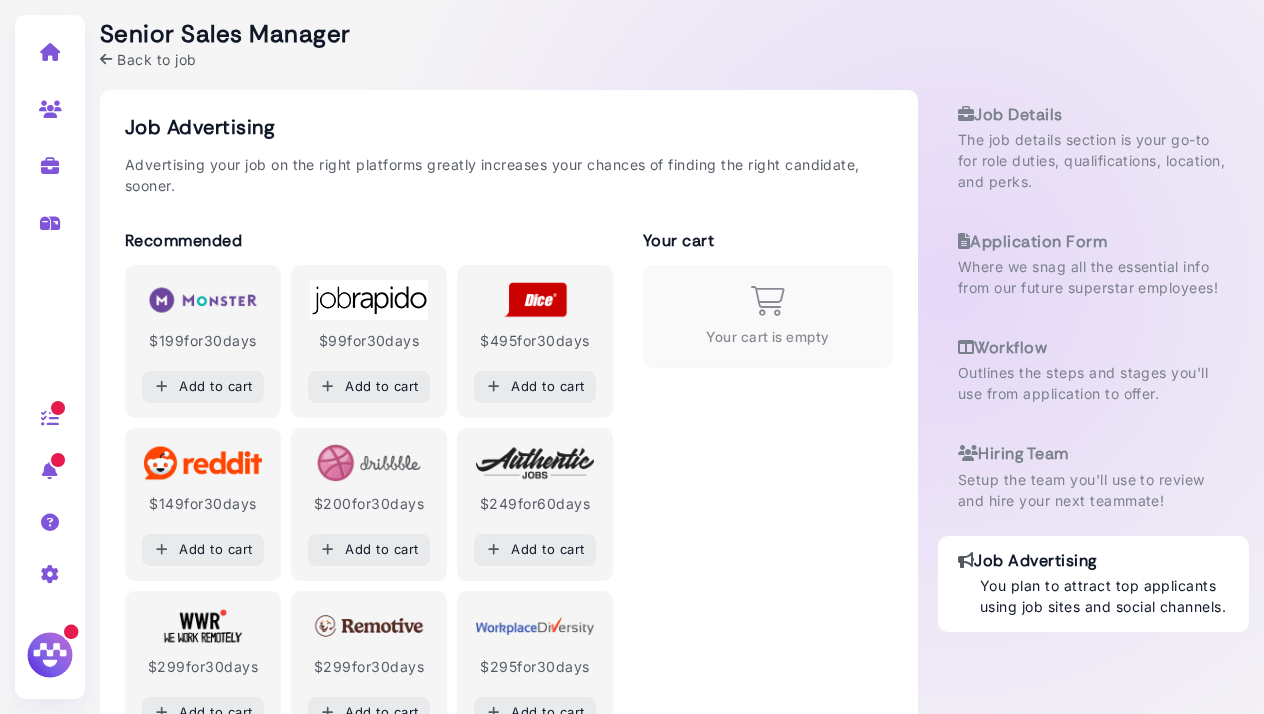 click at bounding box center [50, 655] 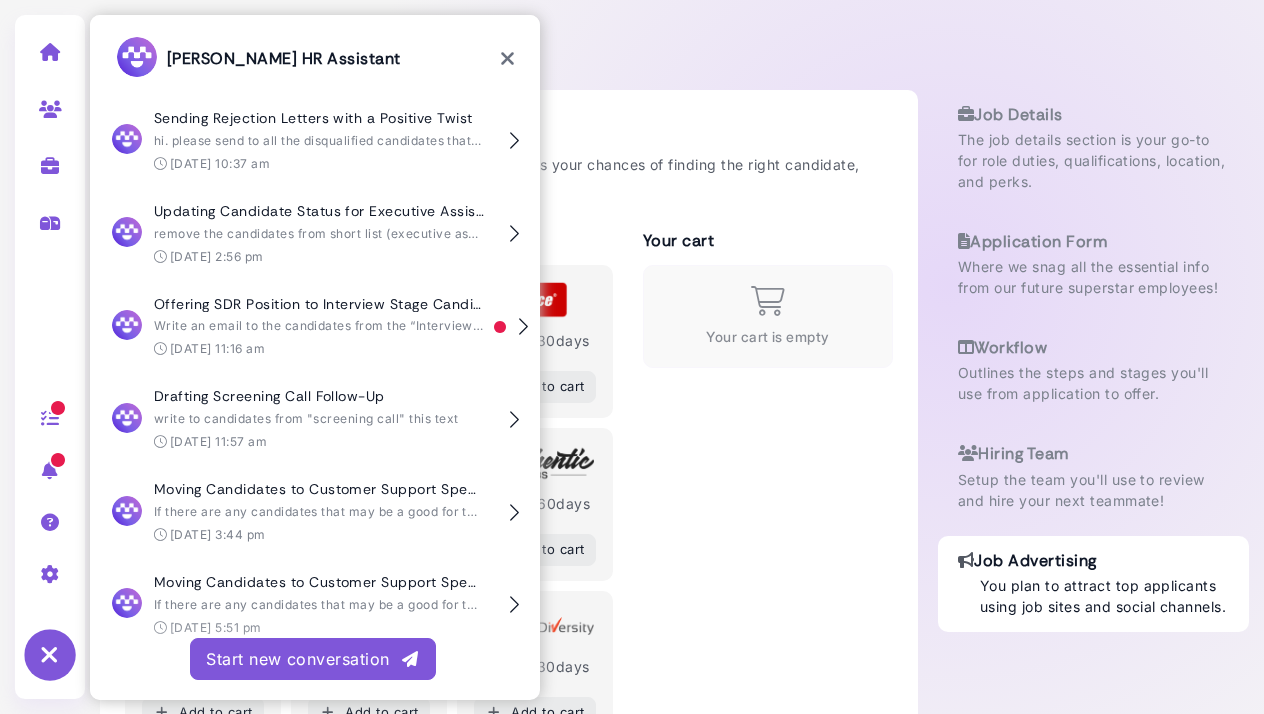 scroll, scrollTop: 17, scrollLeft: 0, axis: vertical 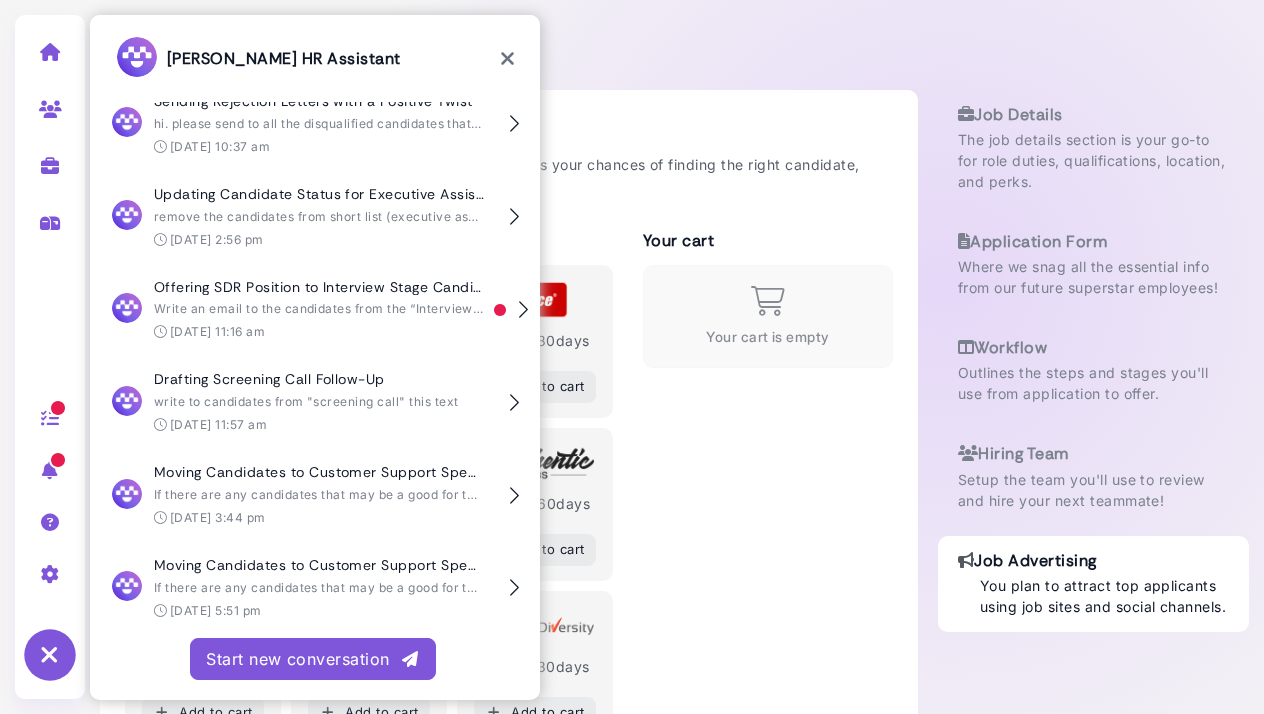 click at bounding box center [50, 655] 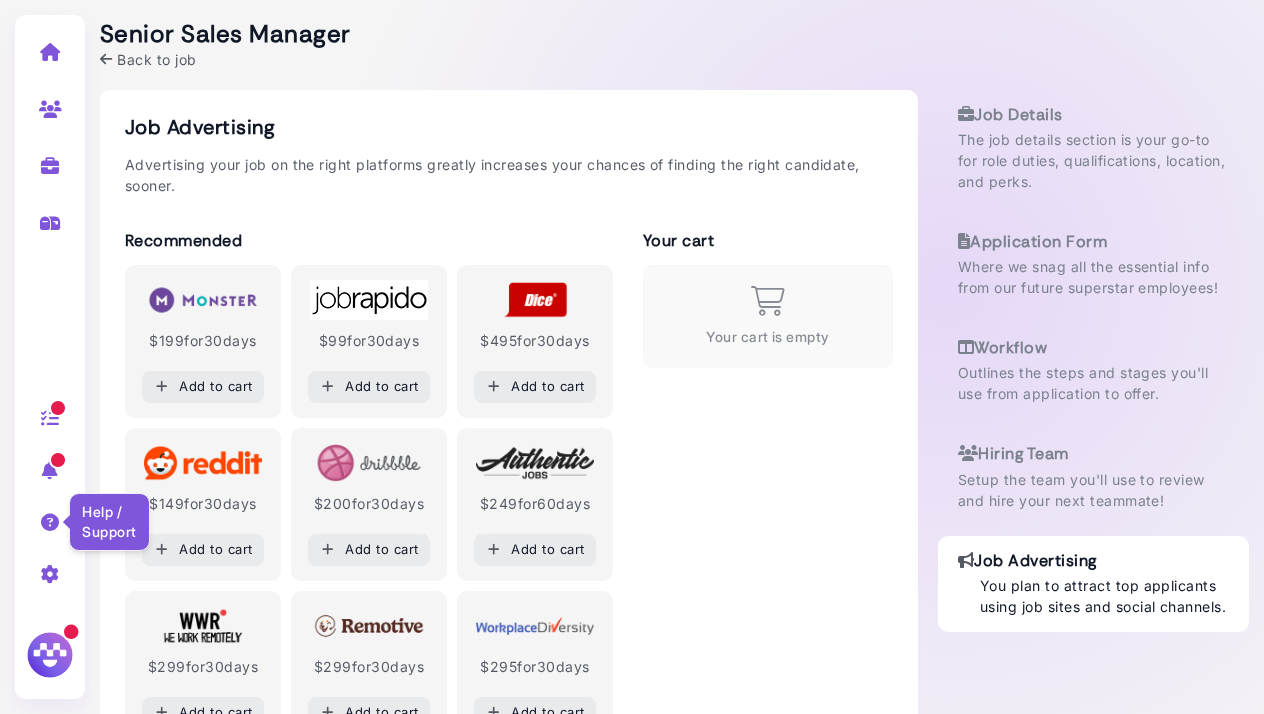 click at bounding box center [50, 522] 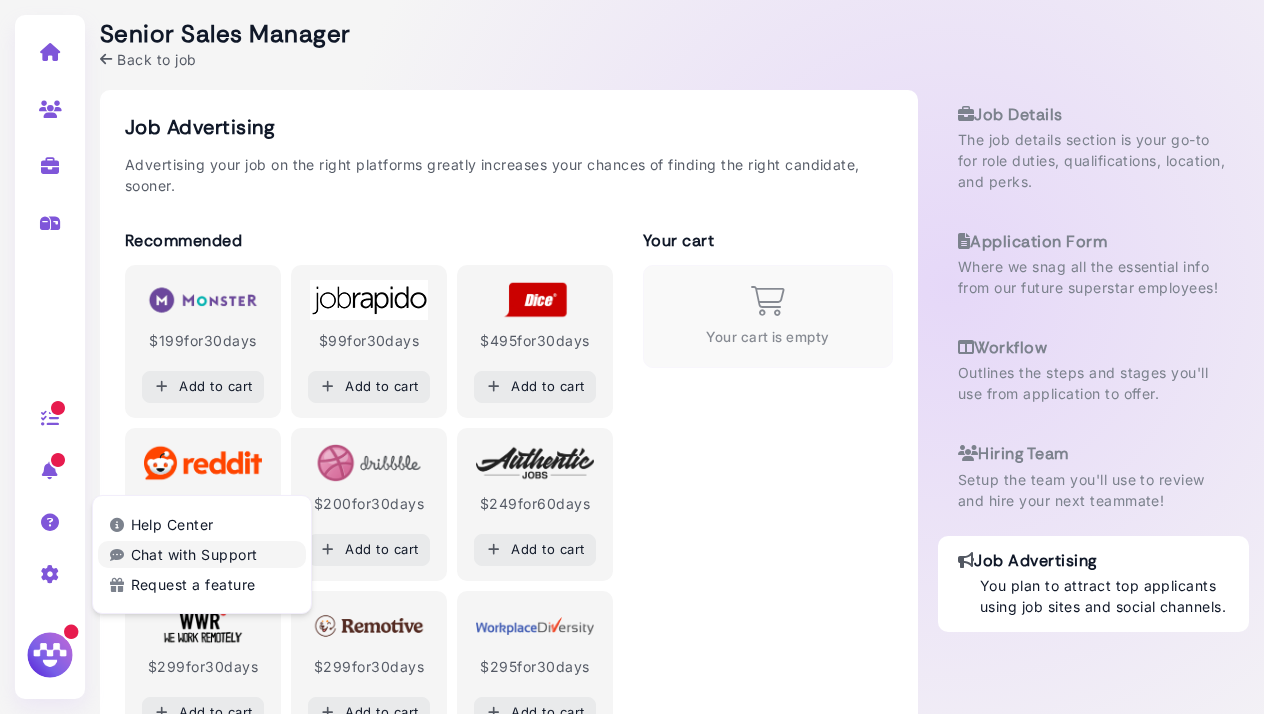 click on "Chat with Support" at bounding box center (202, 554) 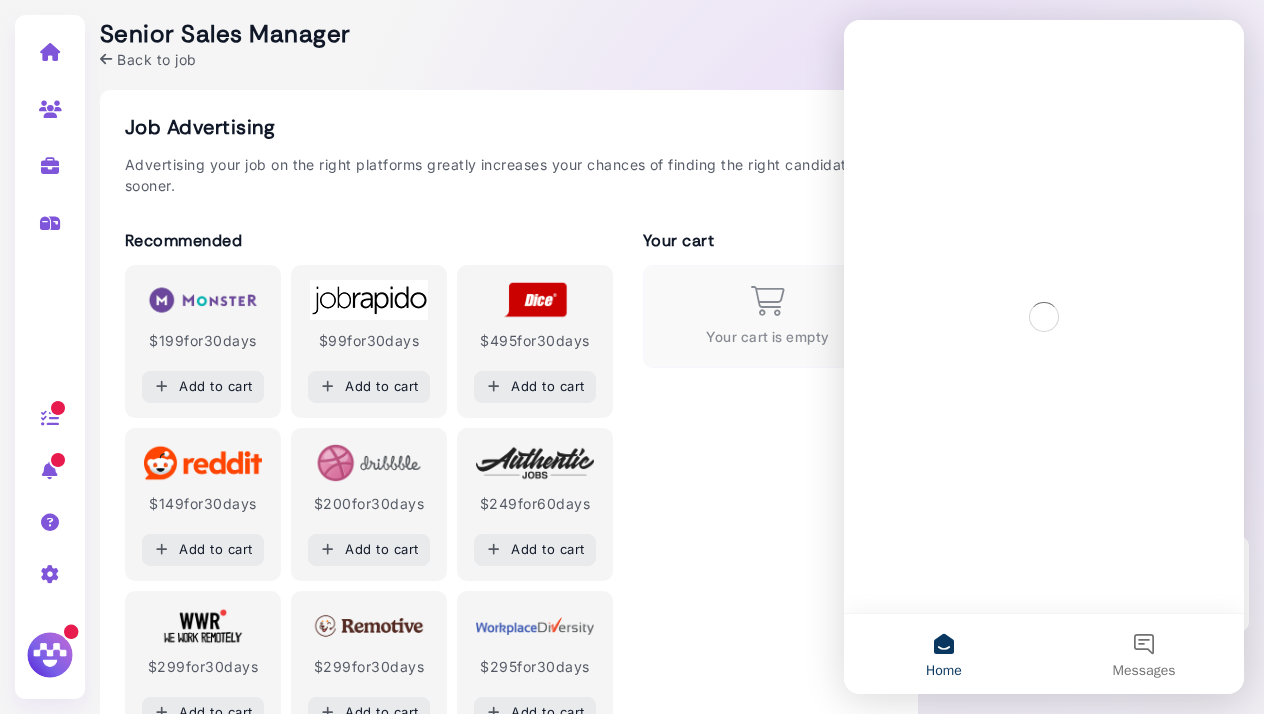 scroll, scrollTop: 0, scrollLeft: 0, axis: both 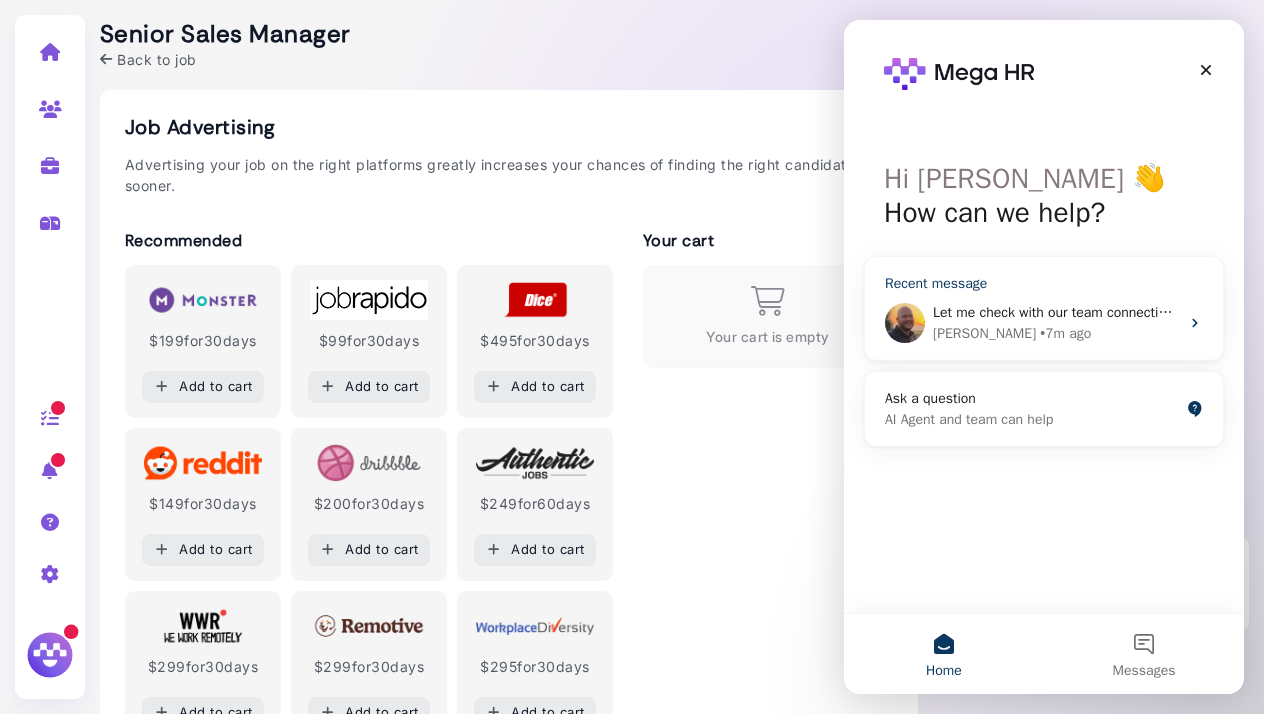 click on "•  7m ago" at bounding box center [1065, 333] 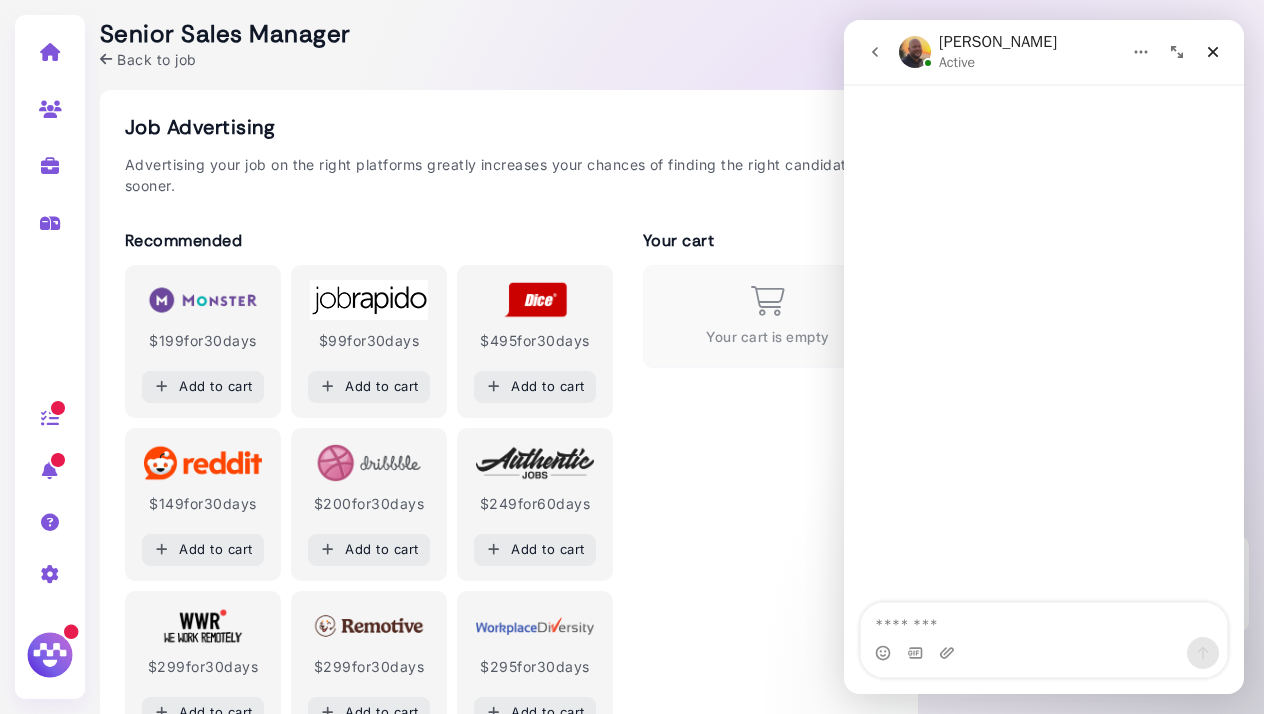 scroll, scrollTop: 3, scrollLeft: 0, axis: vertical 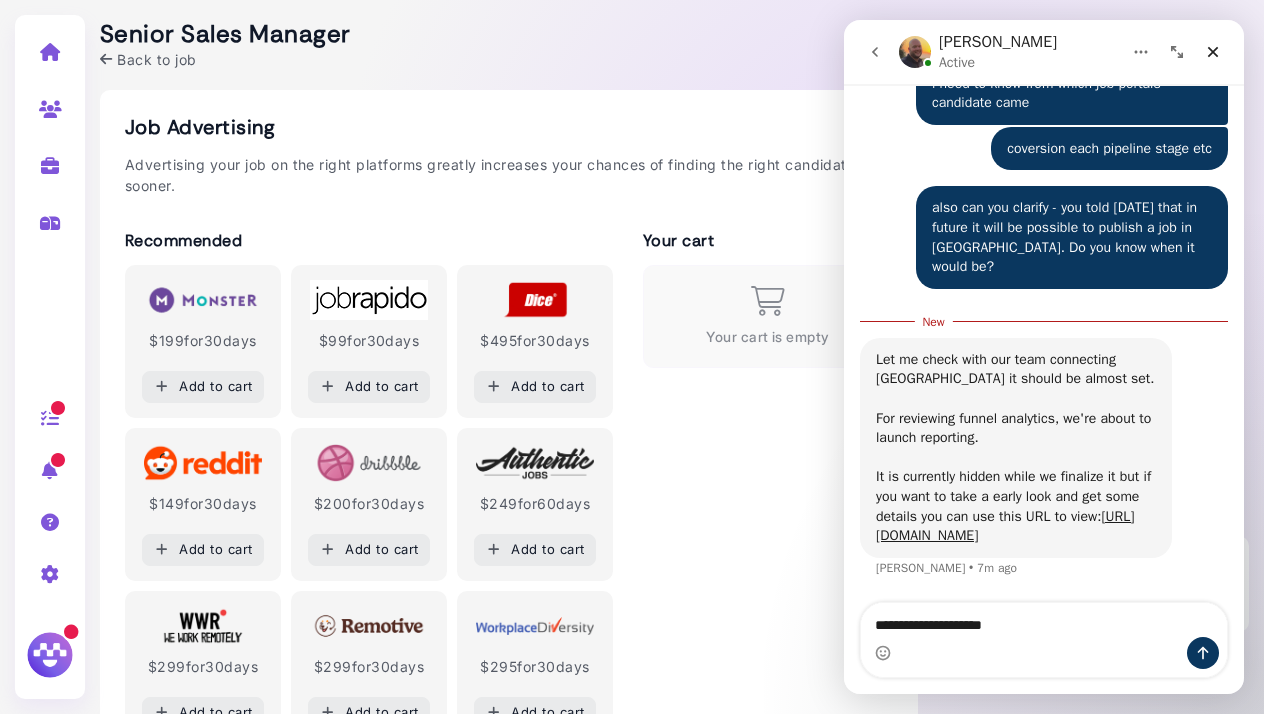 type on "**********" 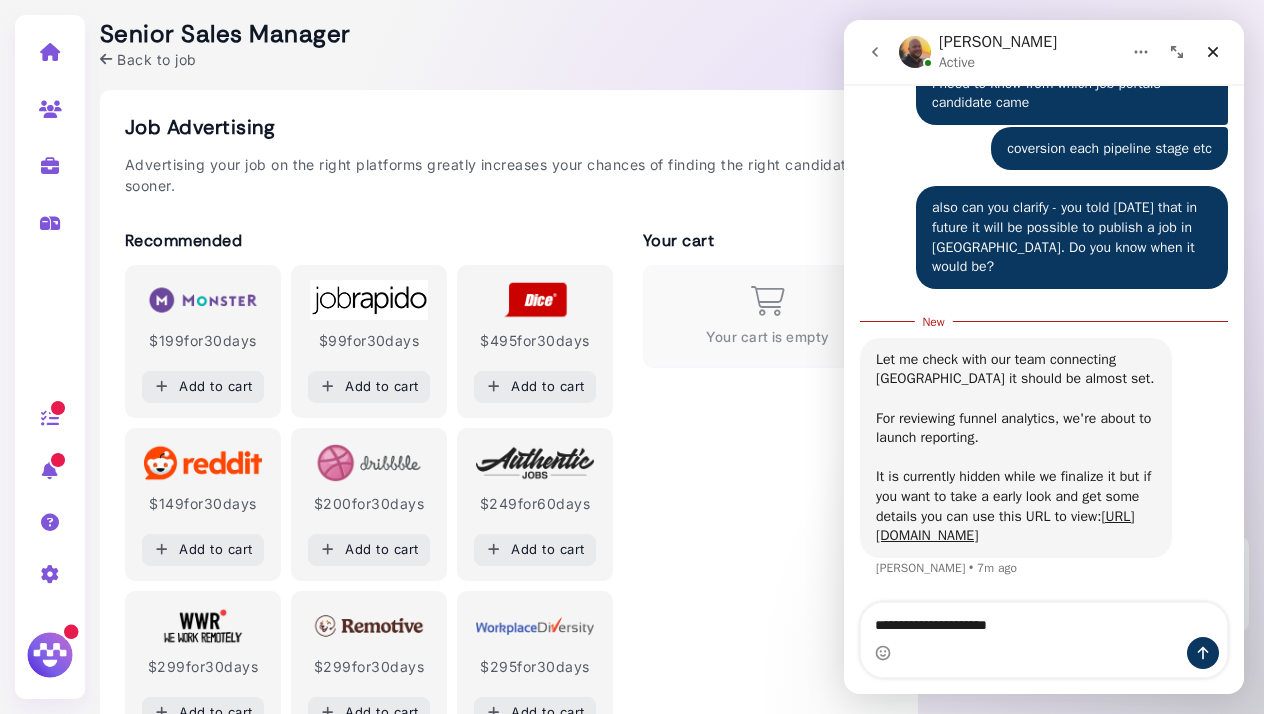 type 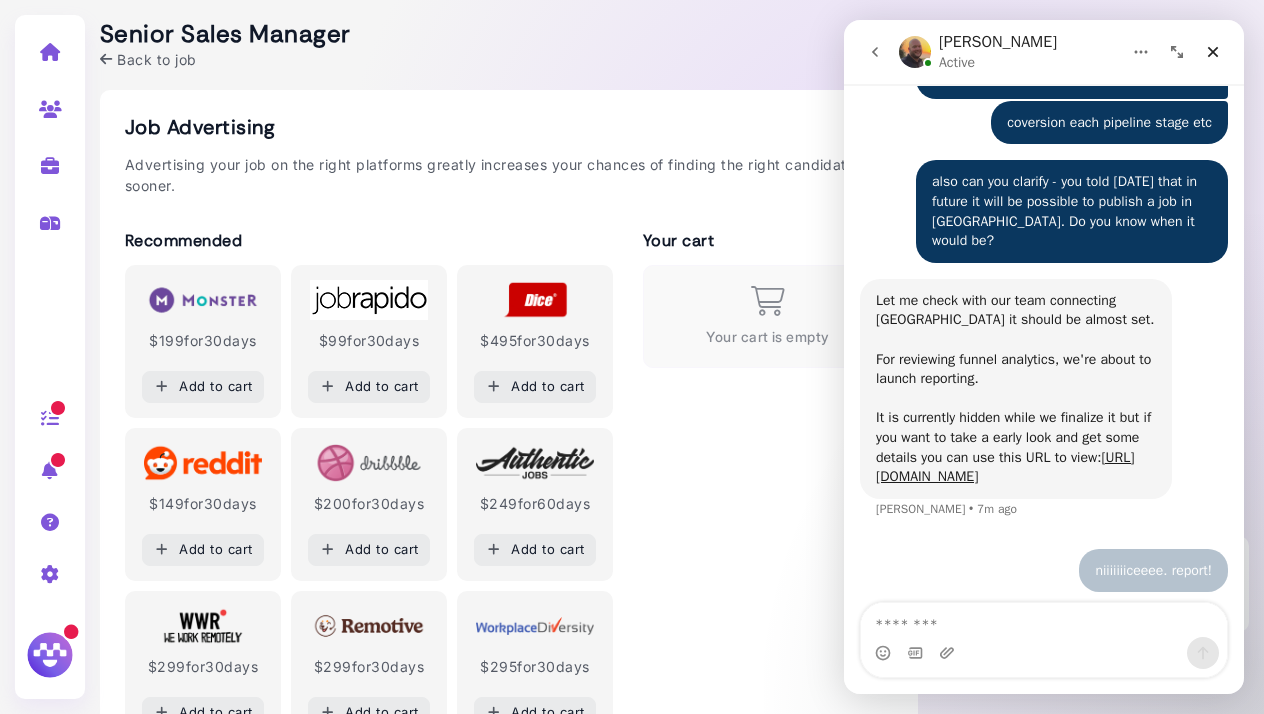 scroll, scrollTop: 14946, scrollLeft: 0, axis: vertical 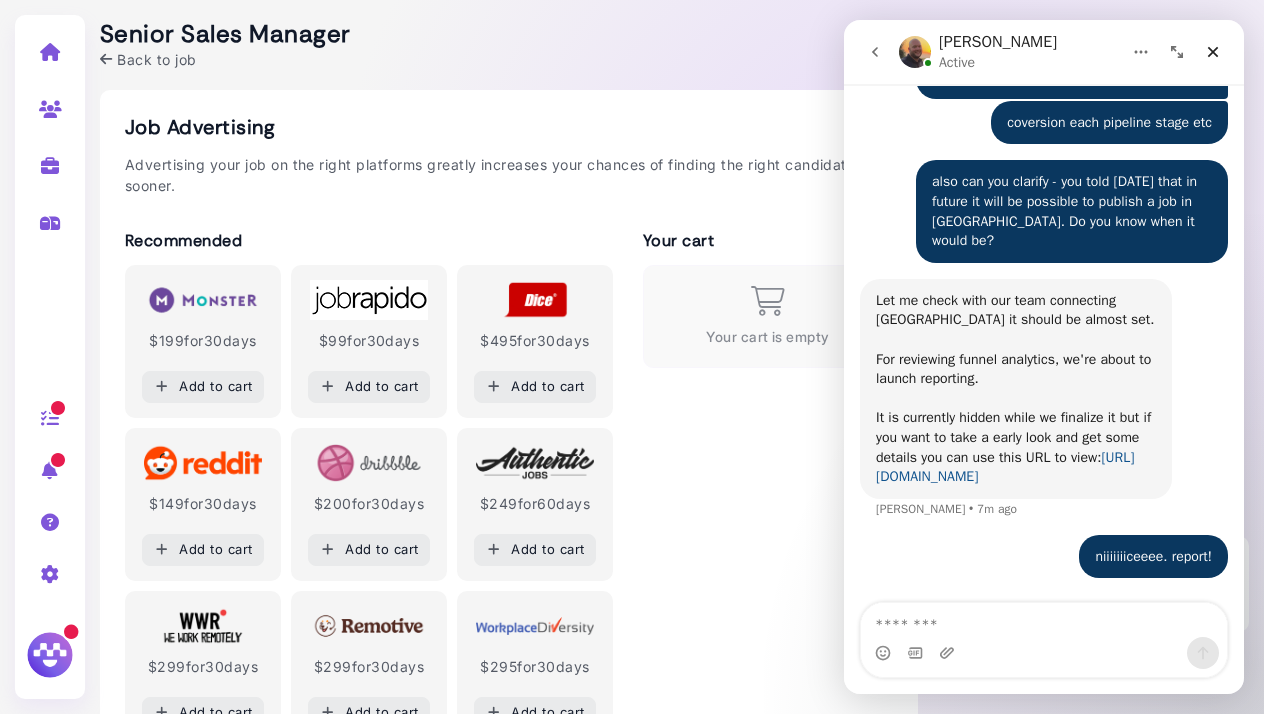 click on "https://app.mega.hr/app/reports" at bounding box center [1005, 467] 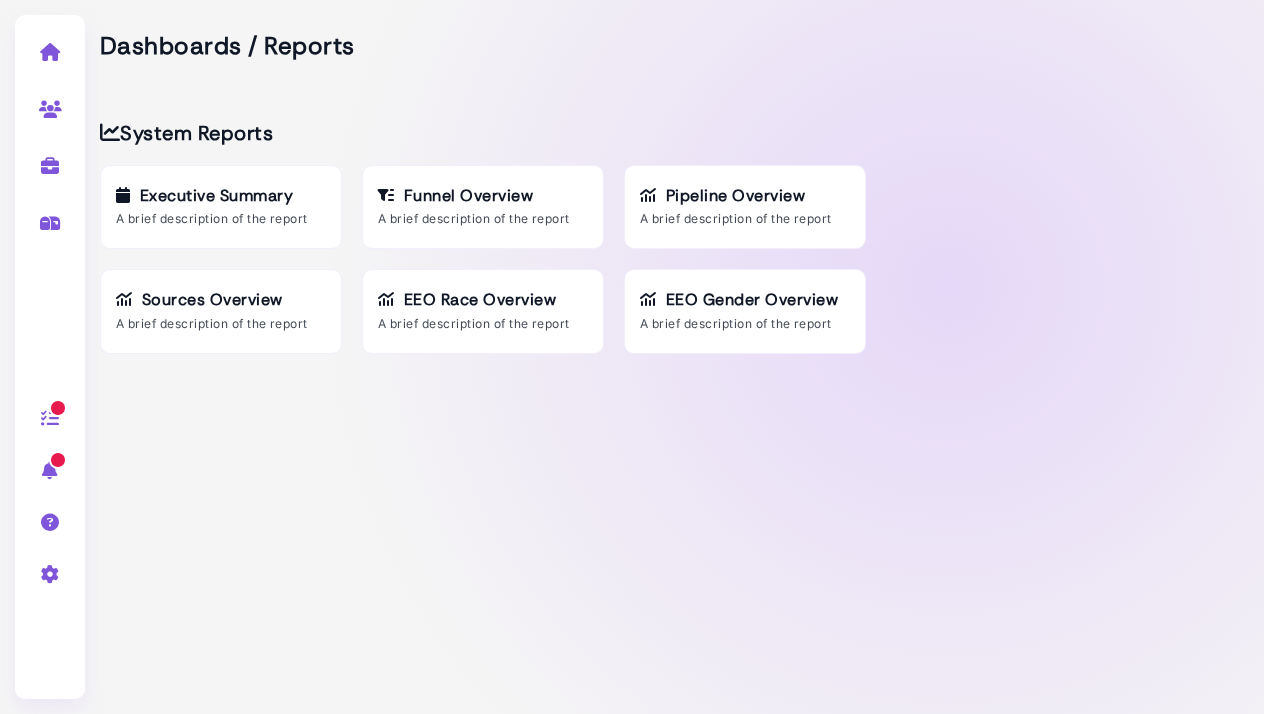 scroll, scrollTop: 0, scrollLeft: 0, axis: both 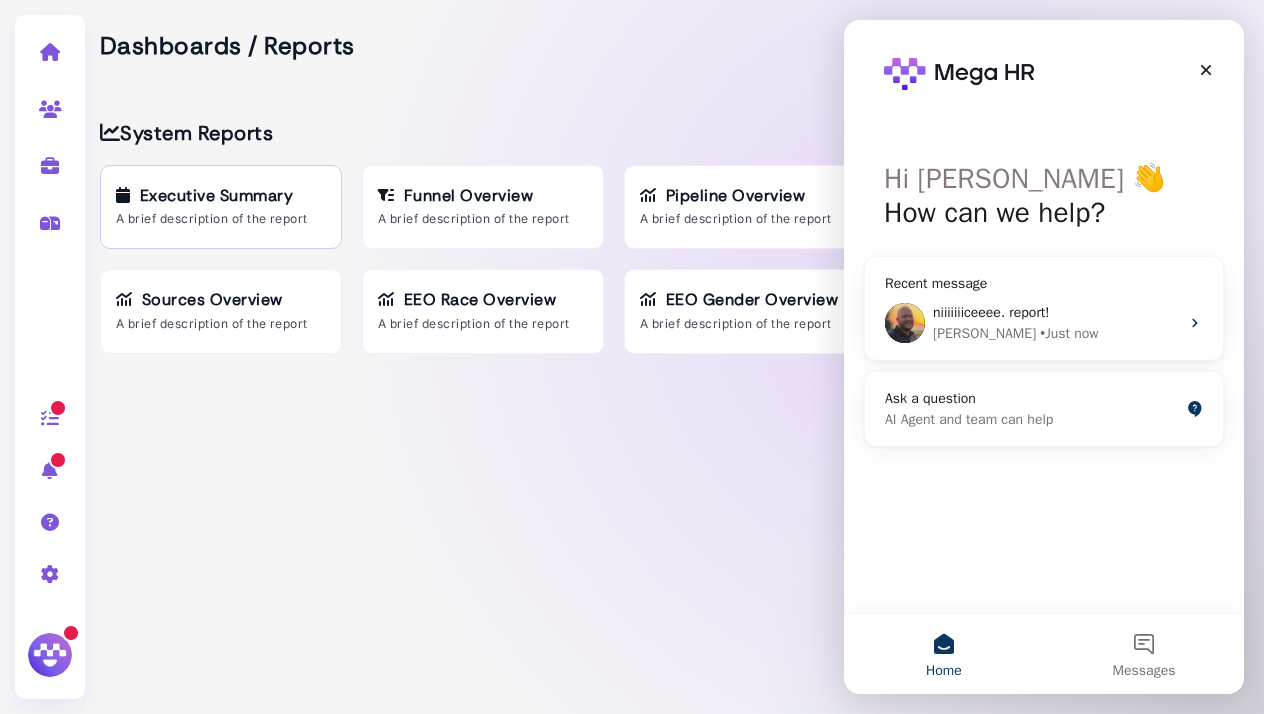 click on "A brief description of the report" at bounding box center [221, 219] 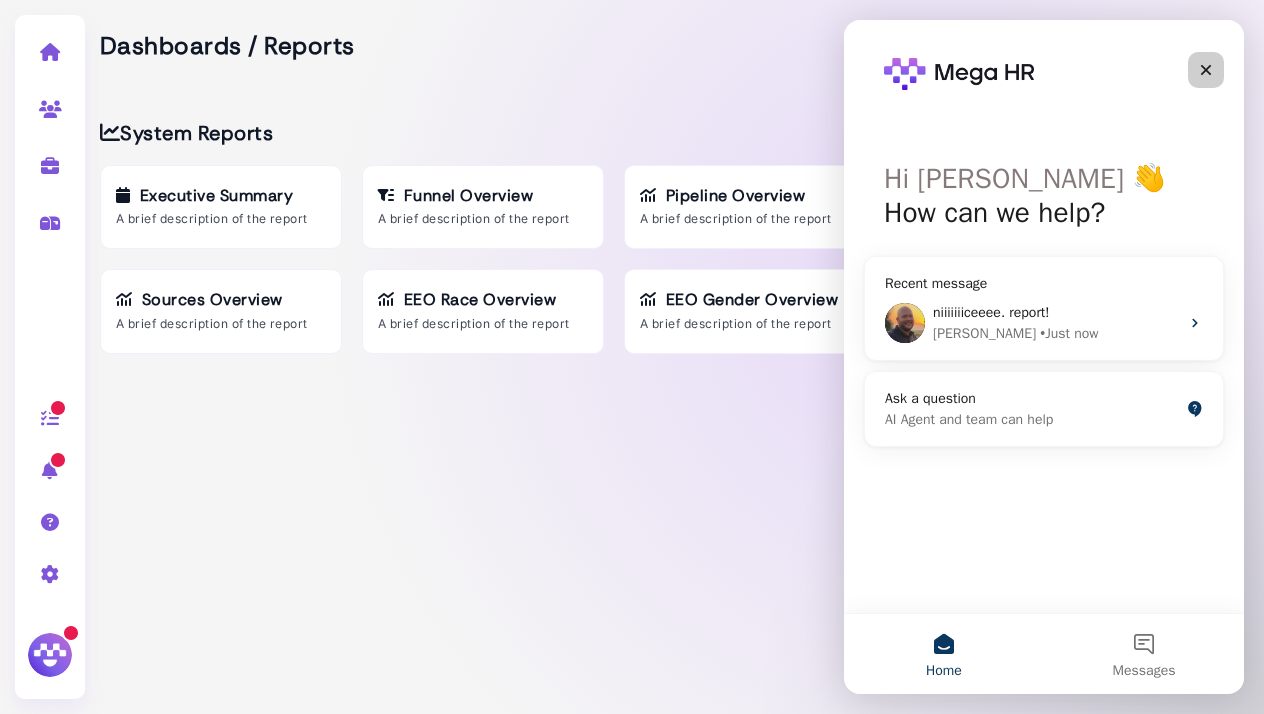 select on "**********" 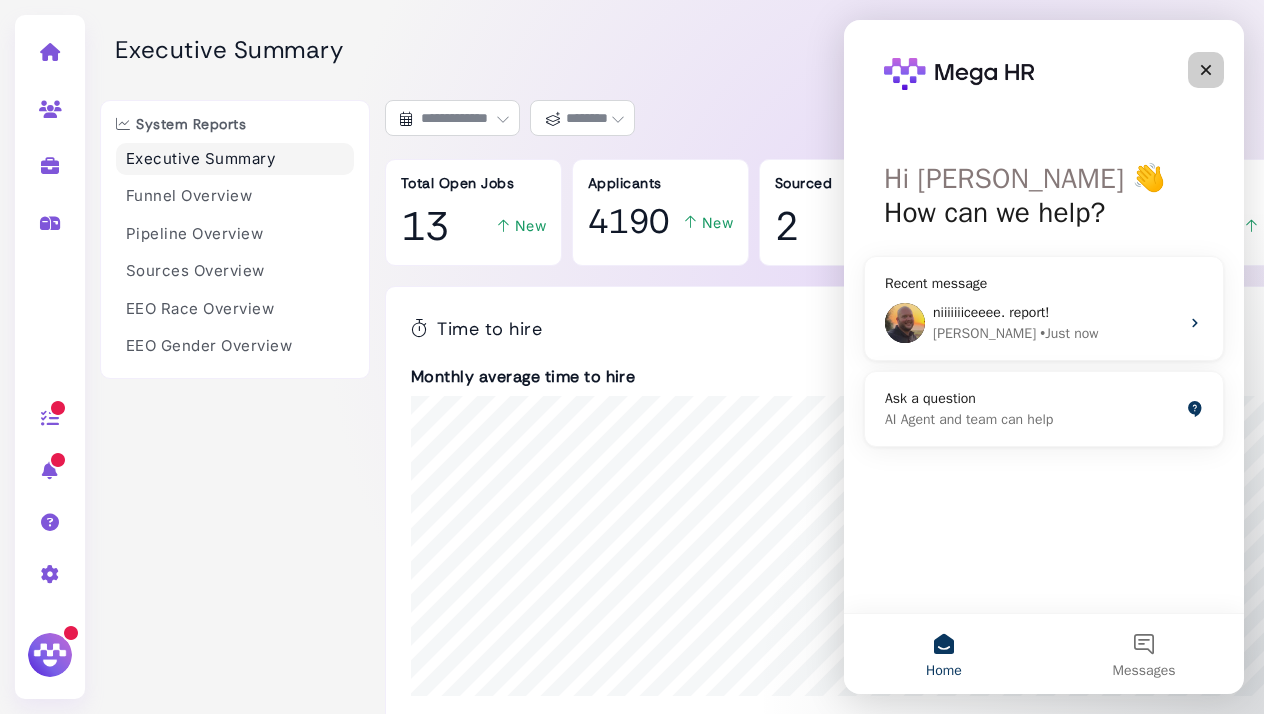 click 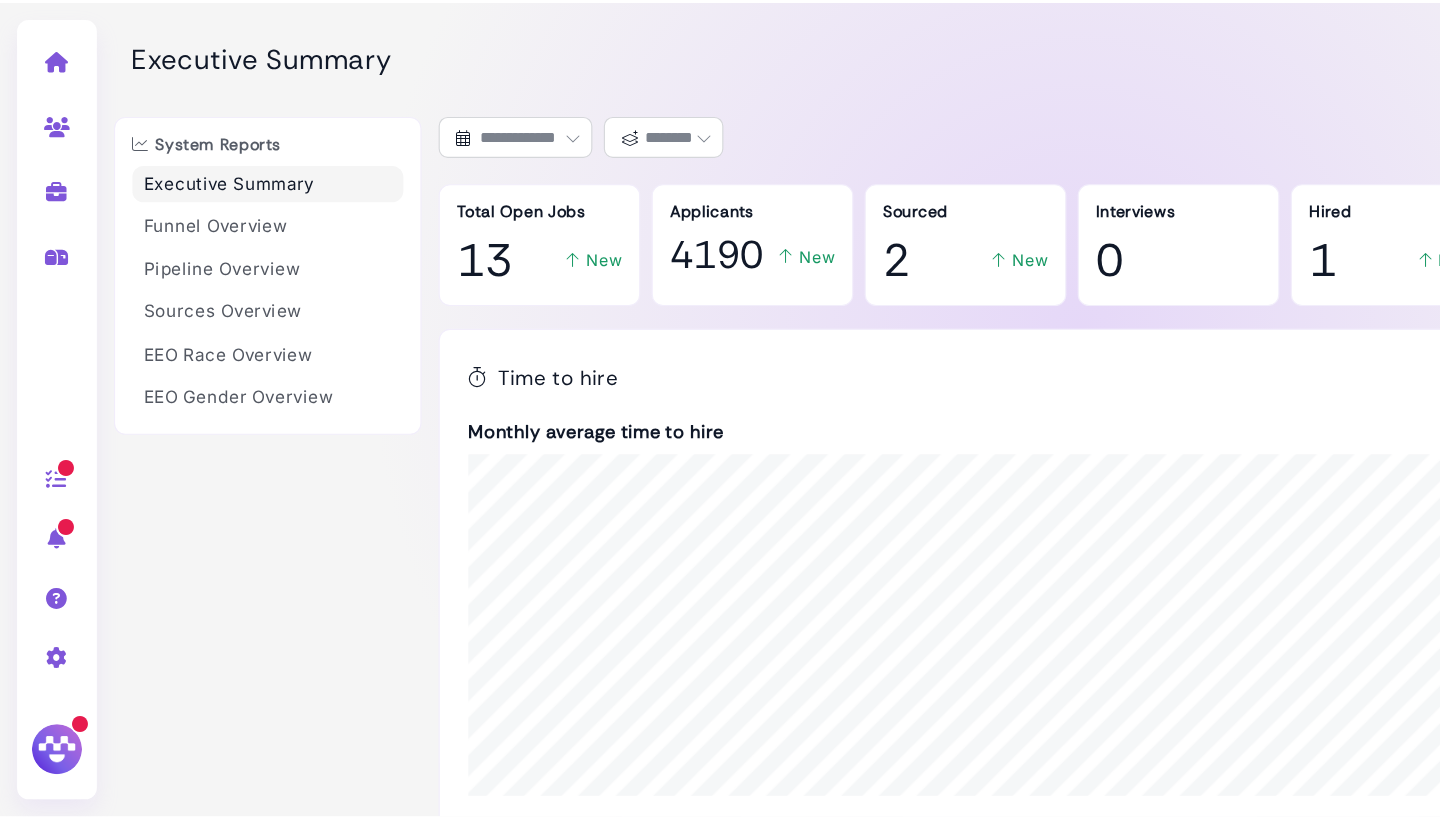 scroll, scrollTop: 0, scrollLeft: 0, axis: both 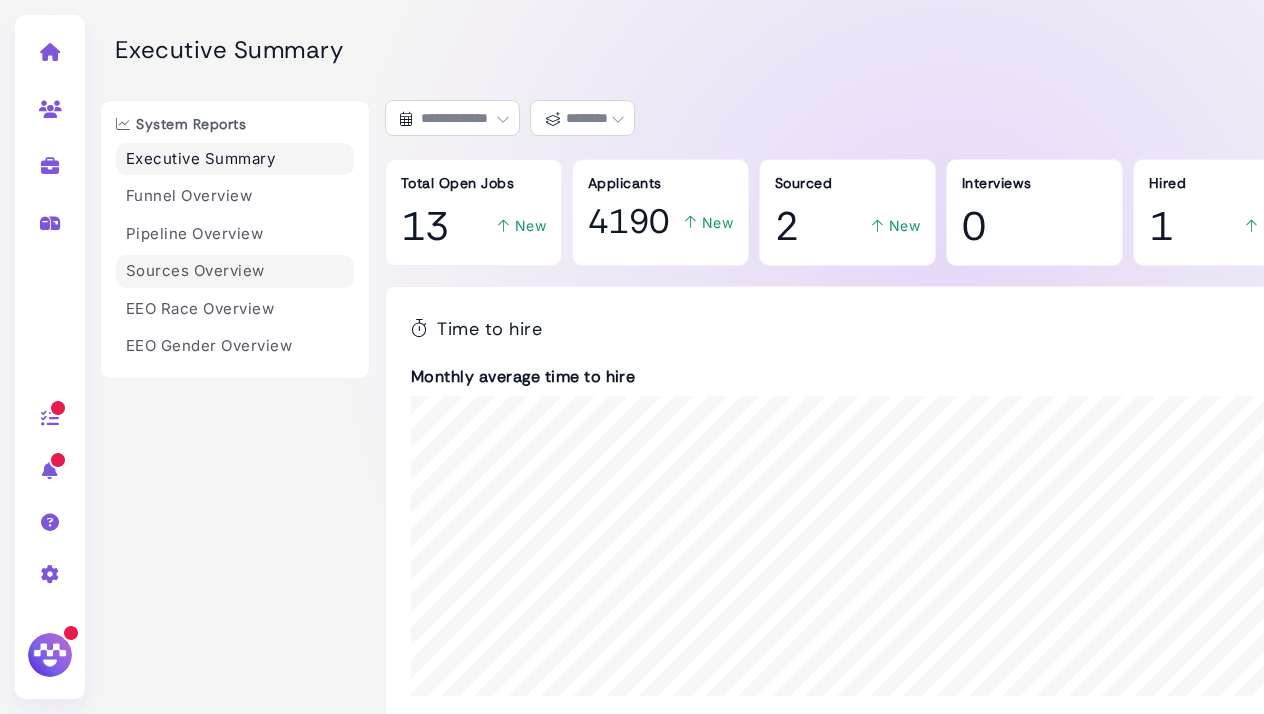 click on "Sources Overview" at bounding box center (235, 271) 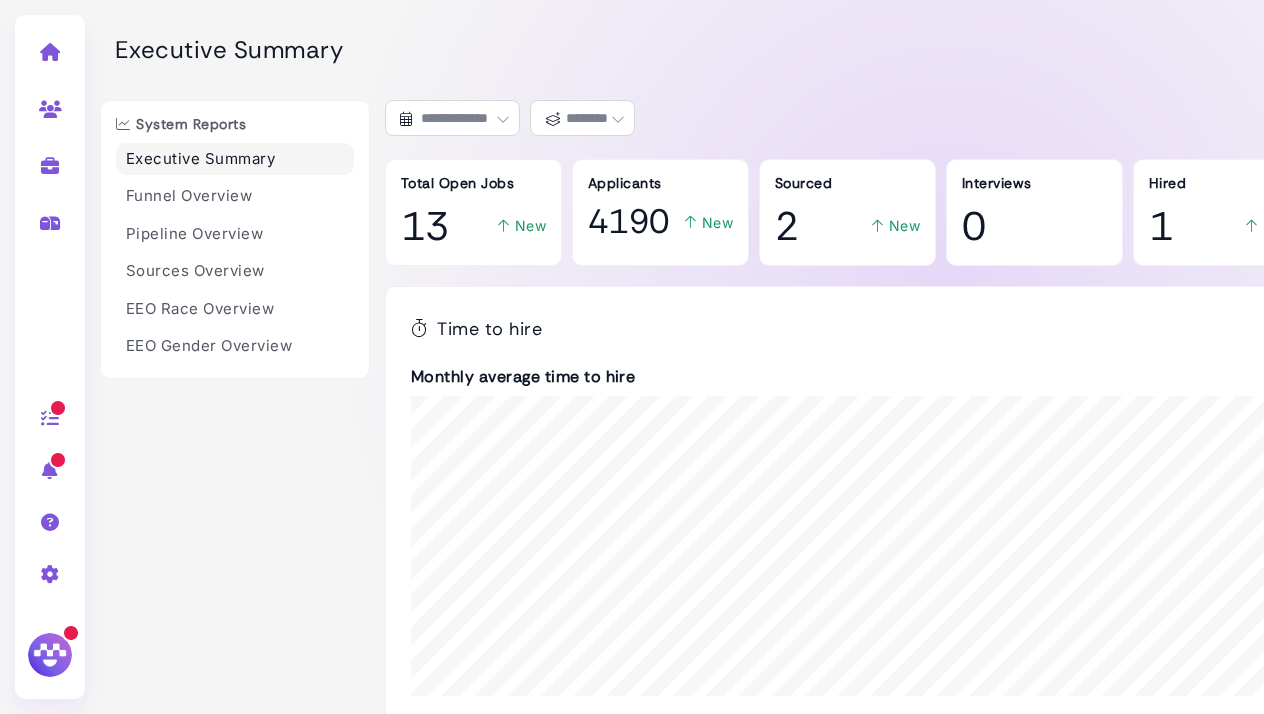 select on "**********" 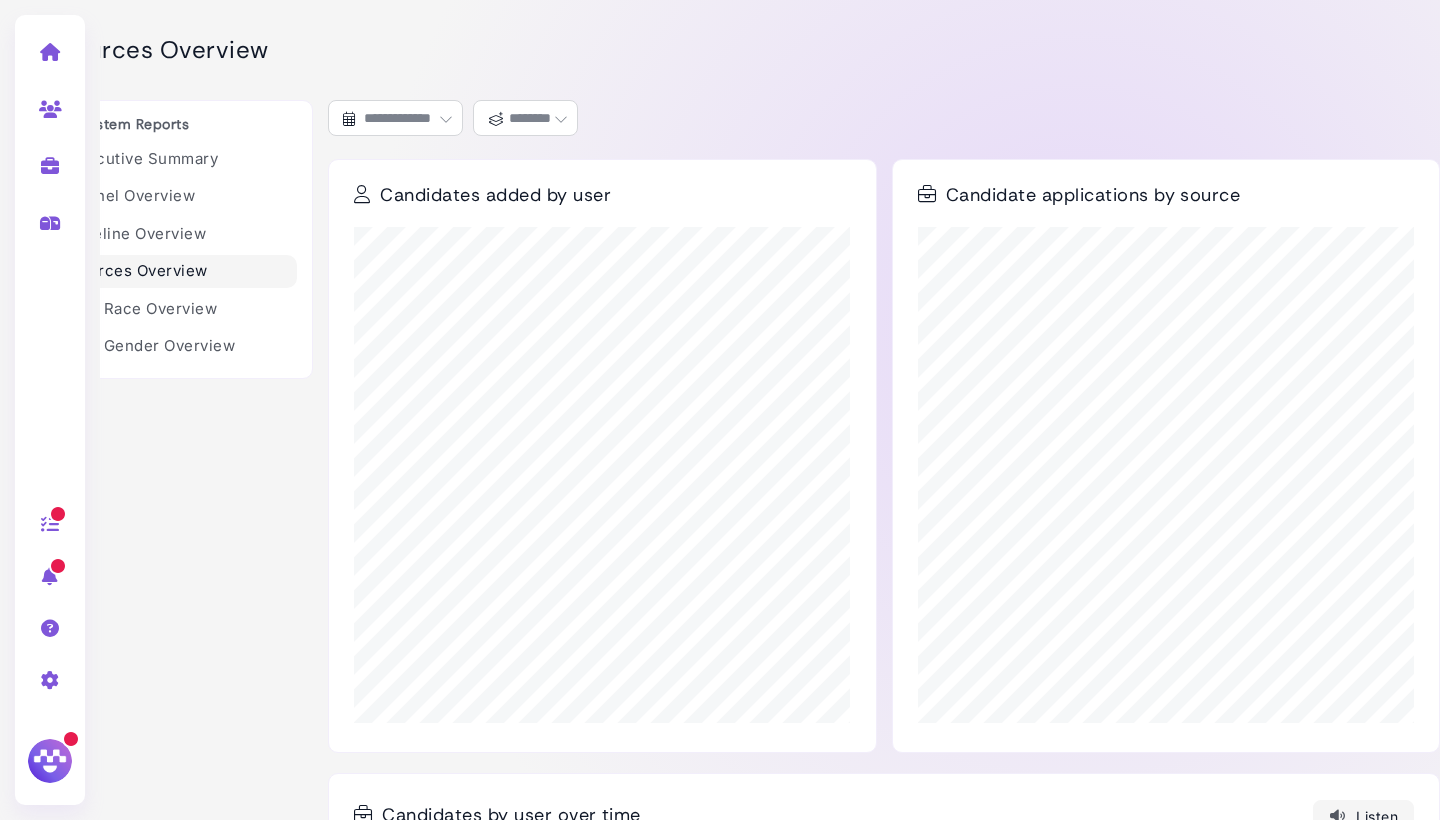scroll, scrollTop: 0, scrollLeft: 57, axis: horizontal 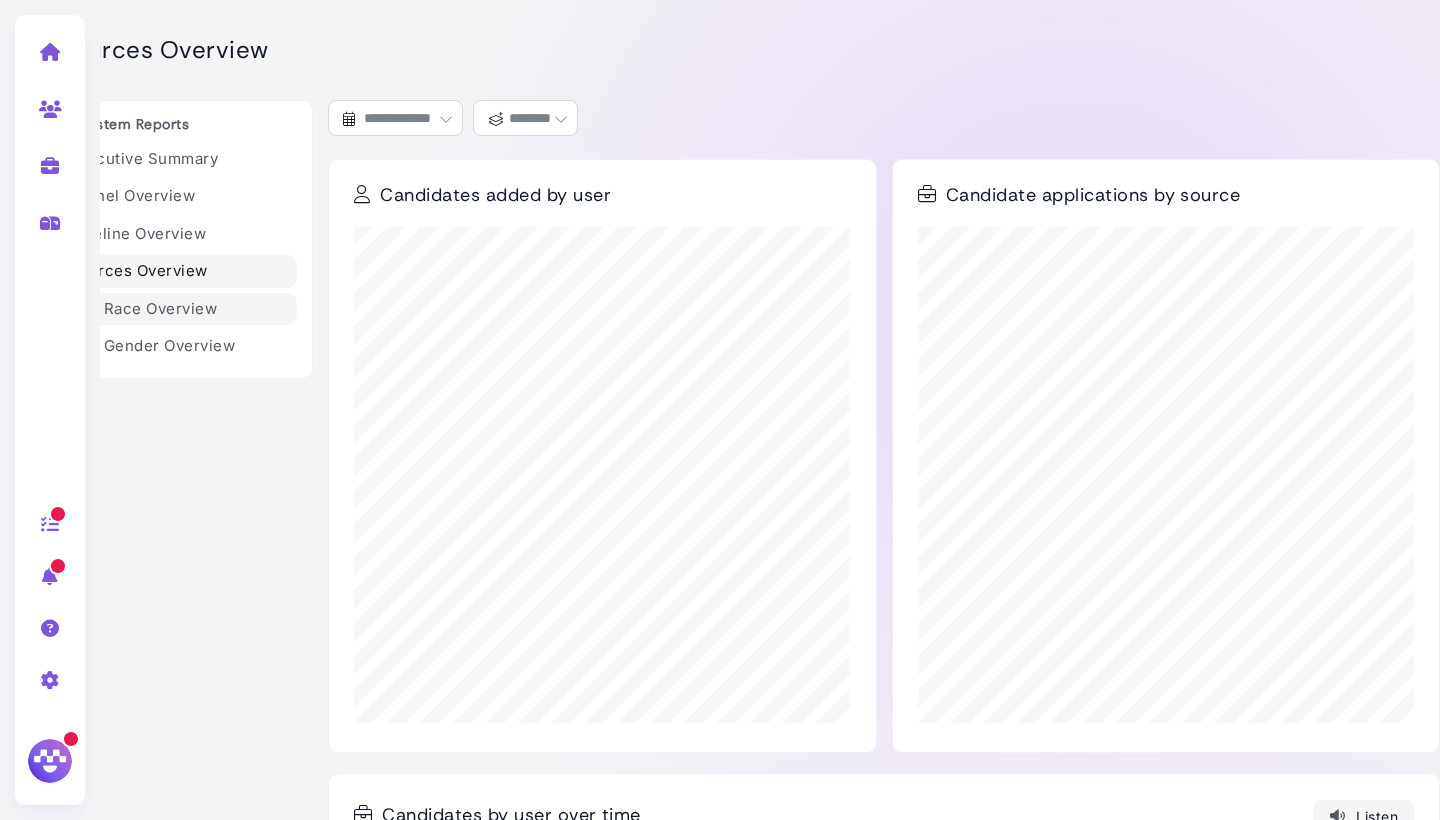 click on "EEO Race Overview" at bounding box center (178, 309) 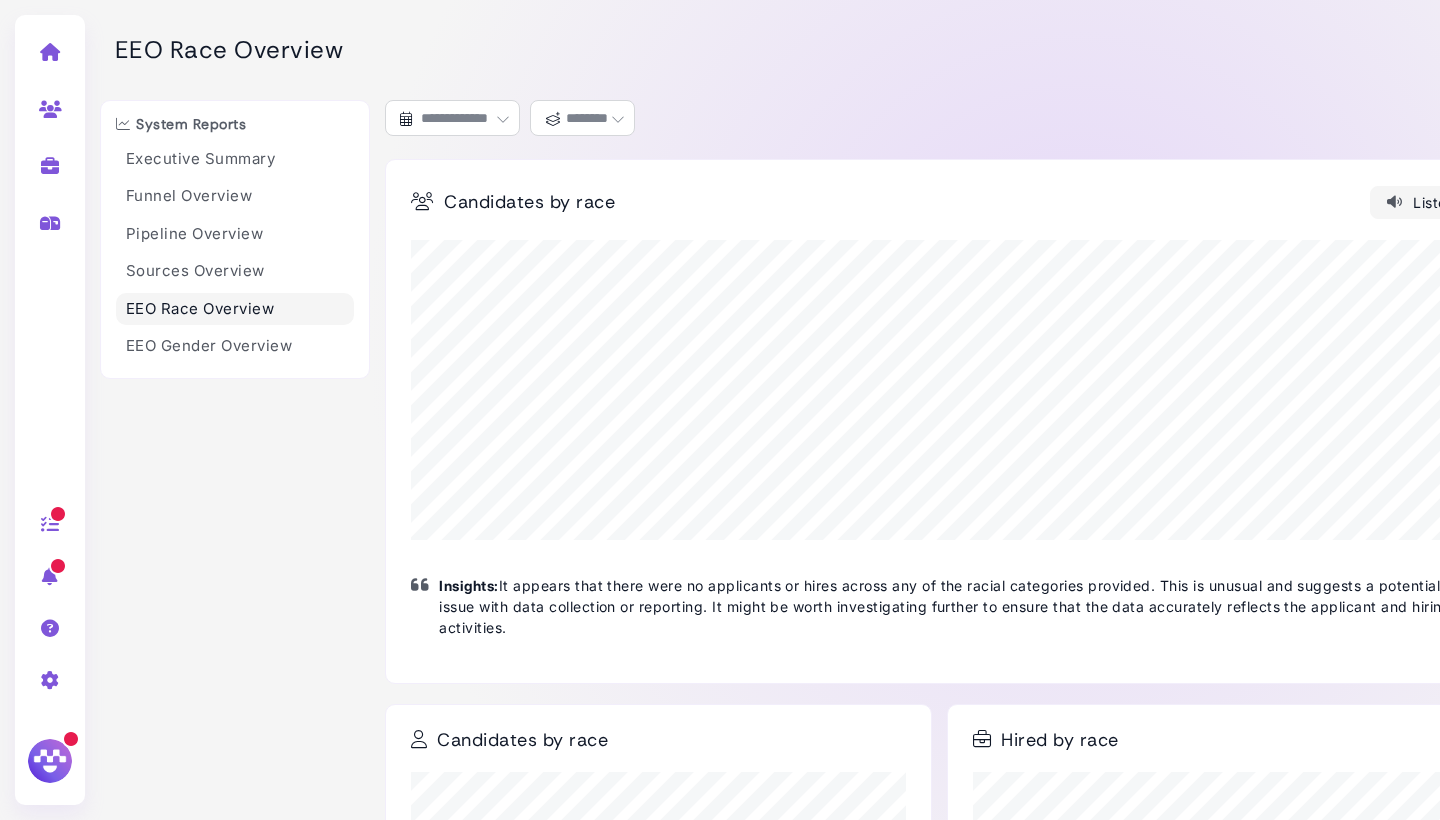 scroll, scrollTop: 0, scrollLeft: 0, axis: both 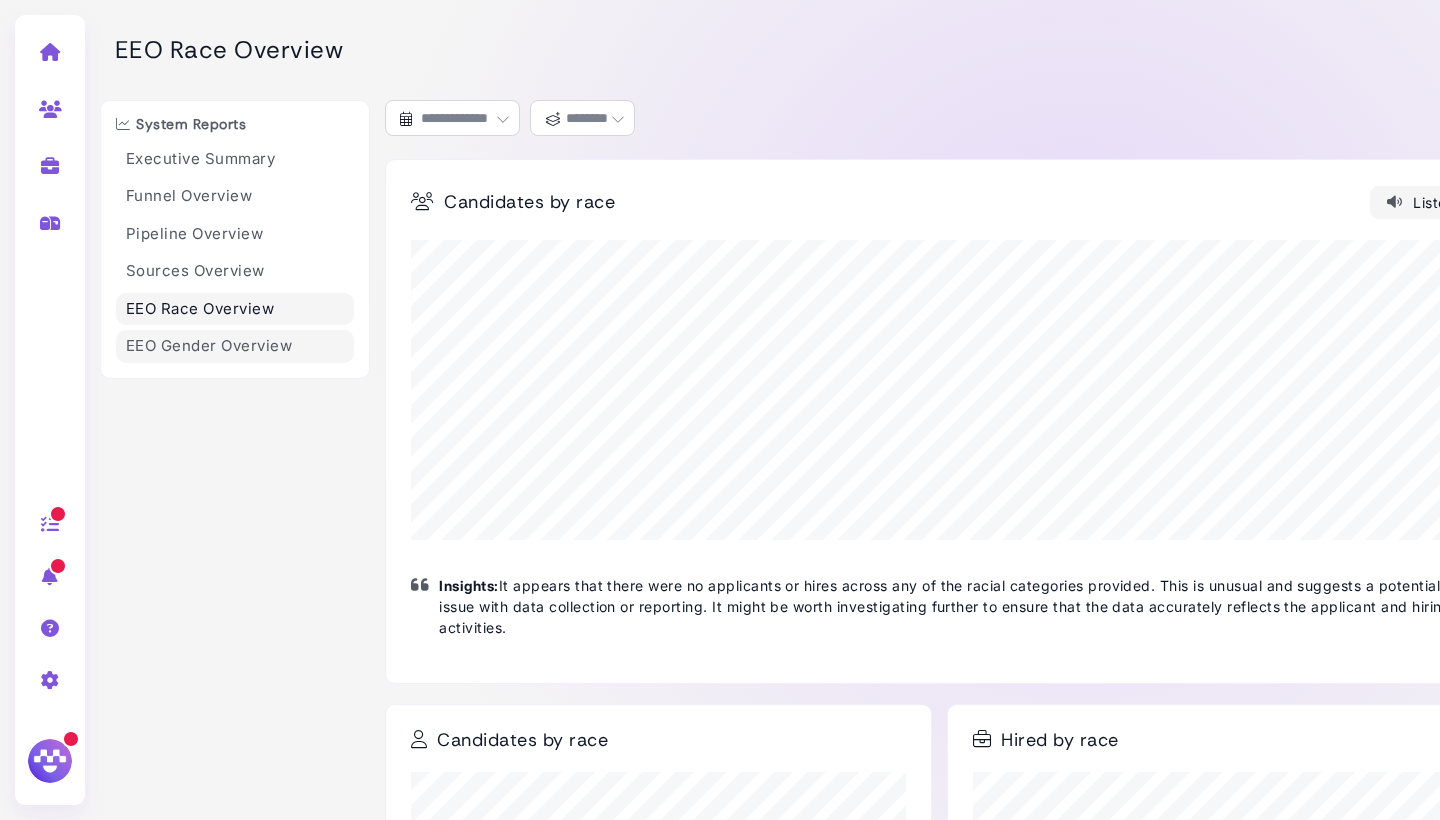 click on "EEO Gender Overview" at bounding box center [235, 346] 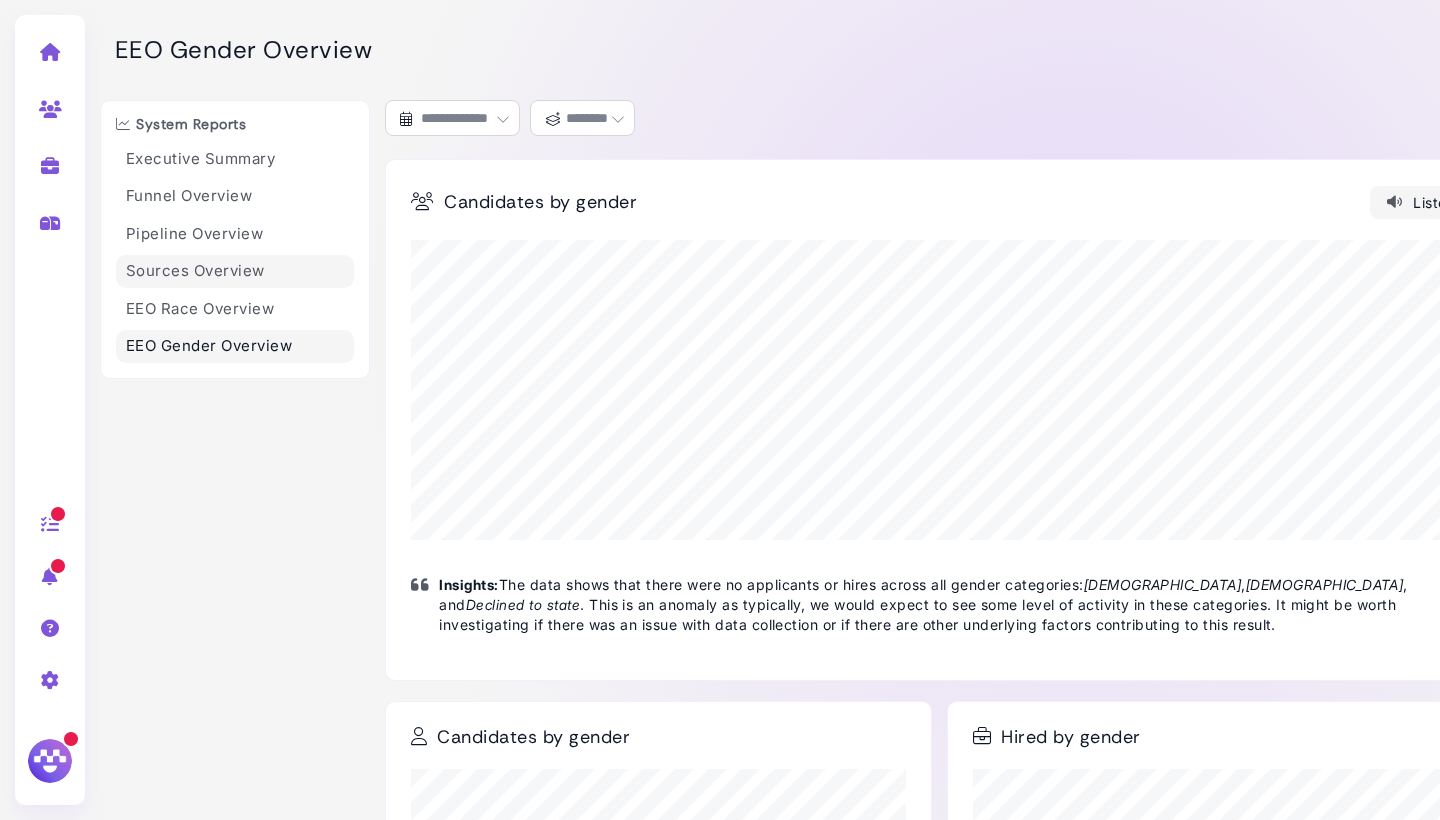 click on "Sources Overview" at bounding box center [235, 271] 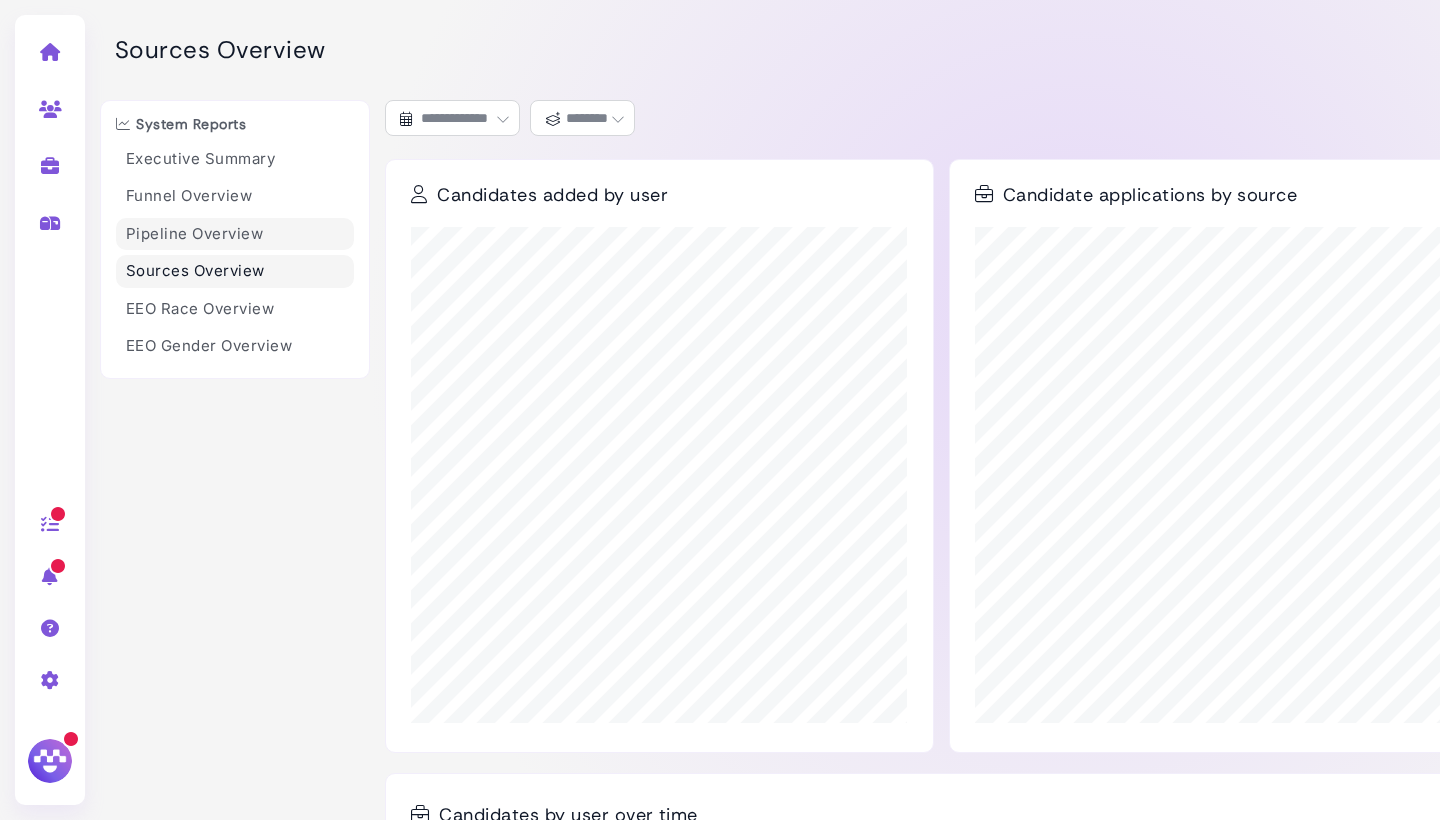 click on "Pipeline Overview" at bounding box center [235, 234] 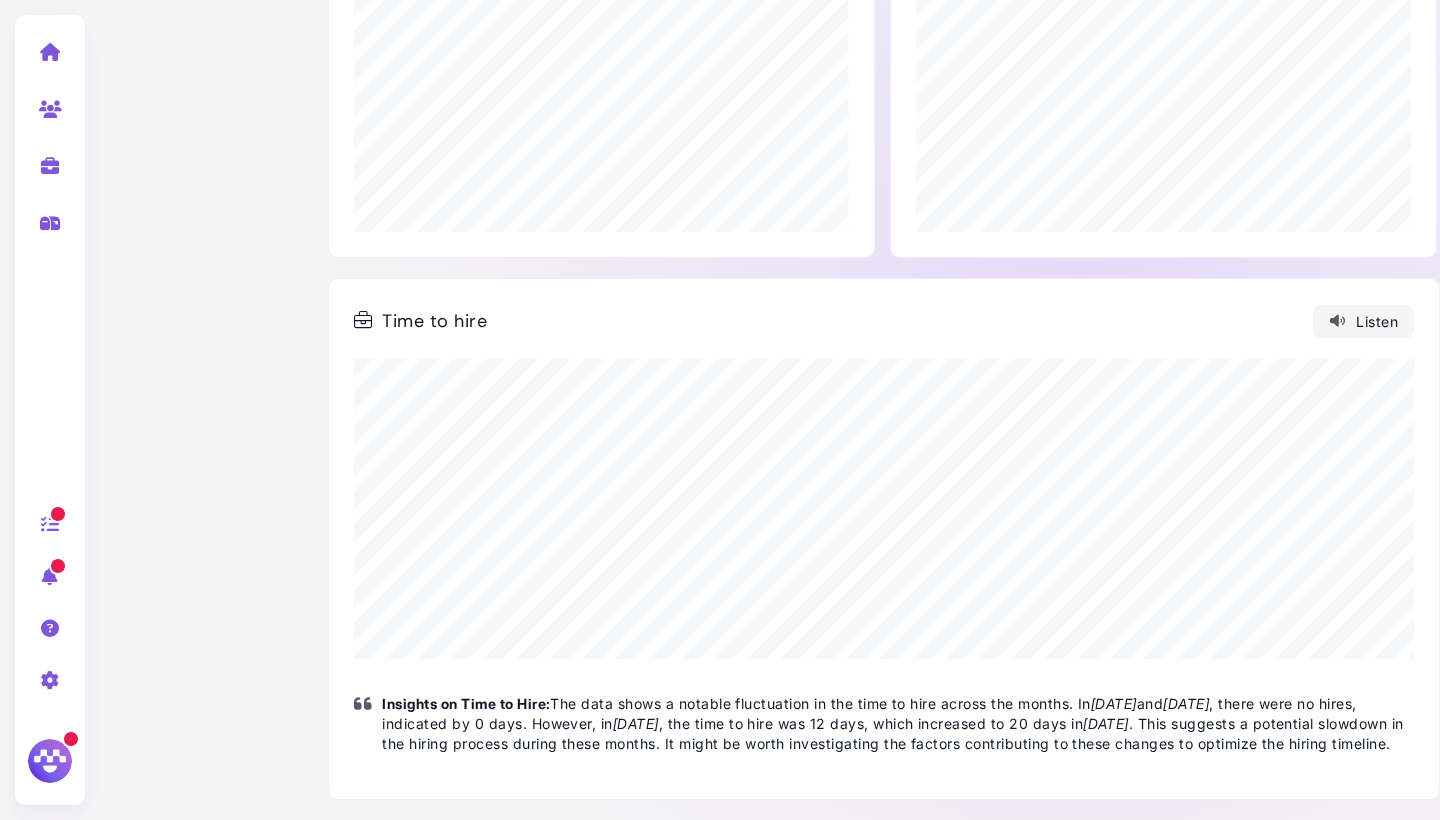 scroll, scrollTop: 440, scrollLeft: 57, axis: both 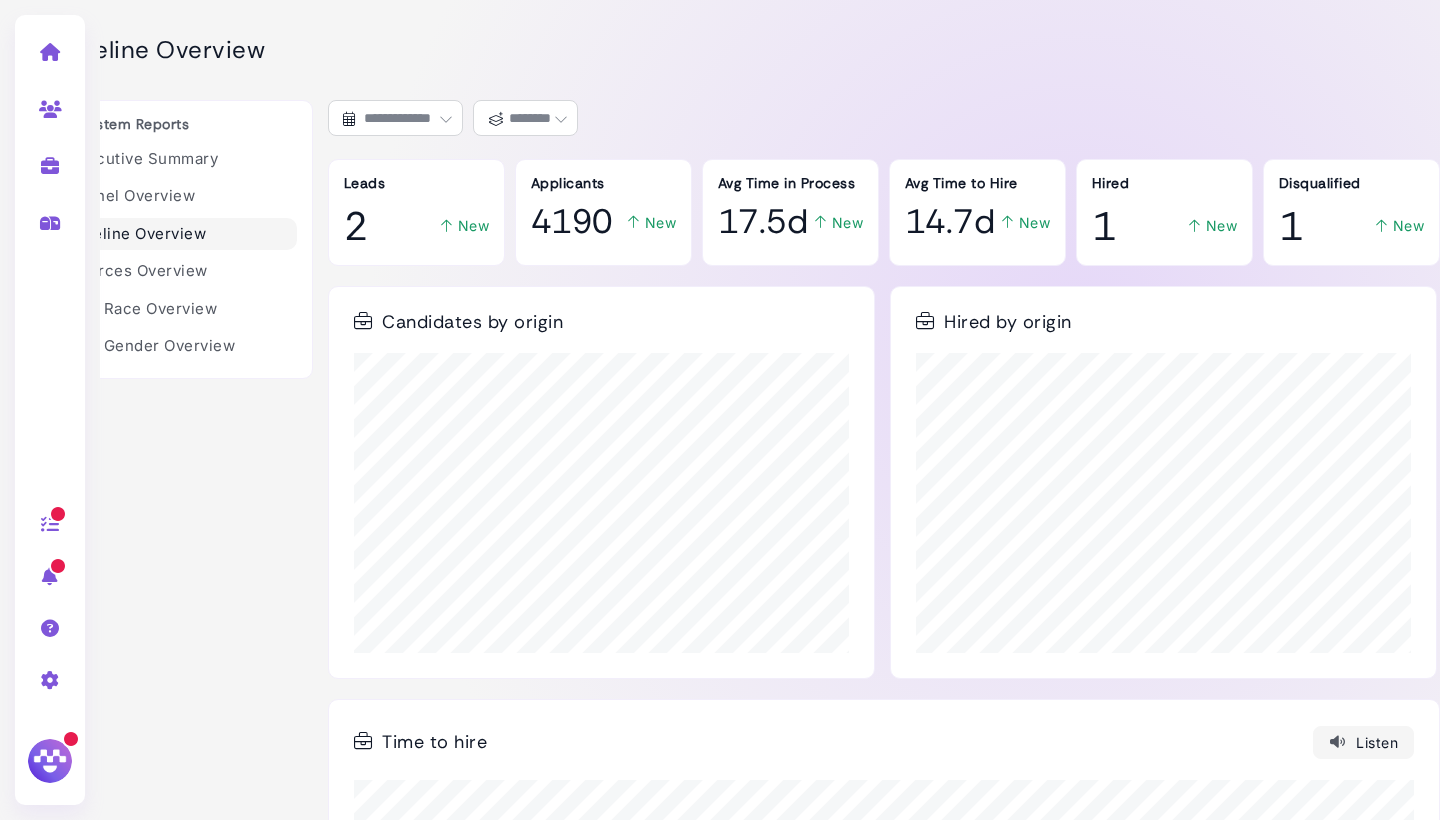 click at bounding box center [561, 119] 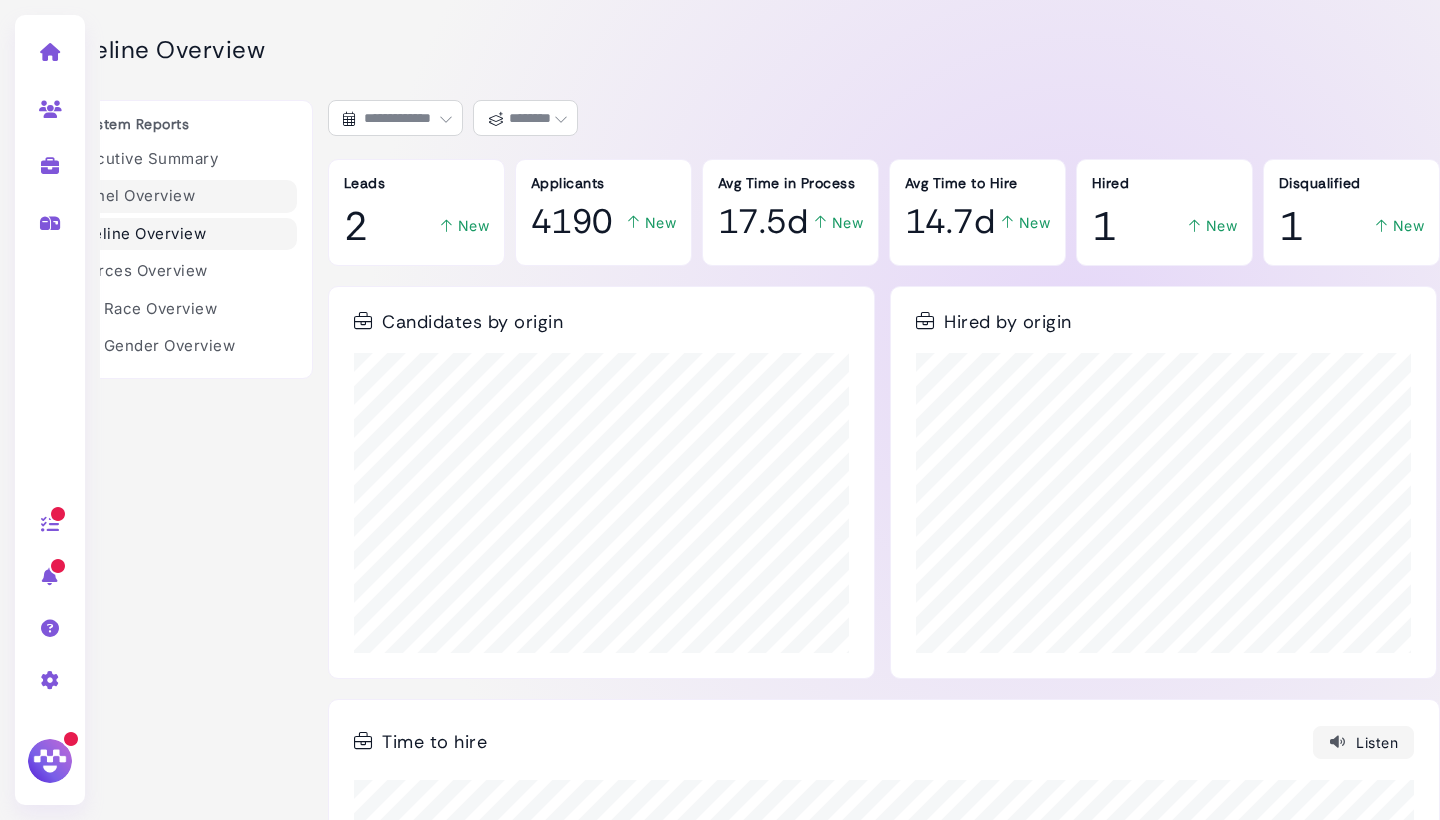 click on "Funnel Overview" at bounding box center [178, 196] 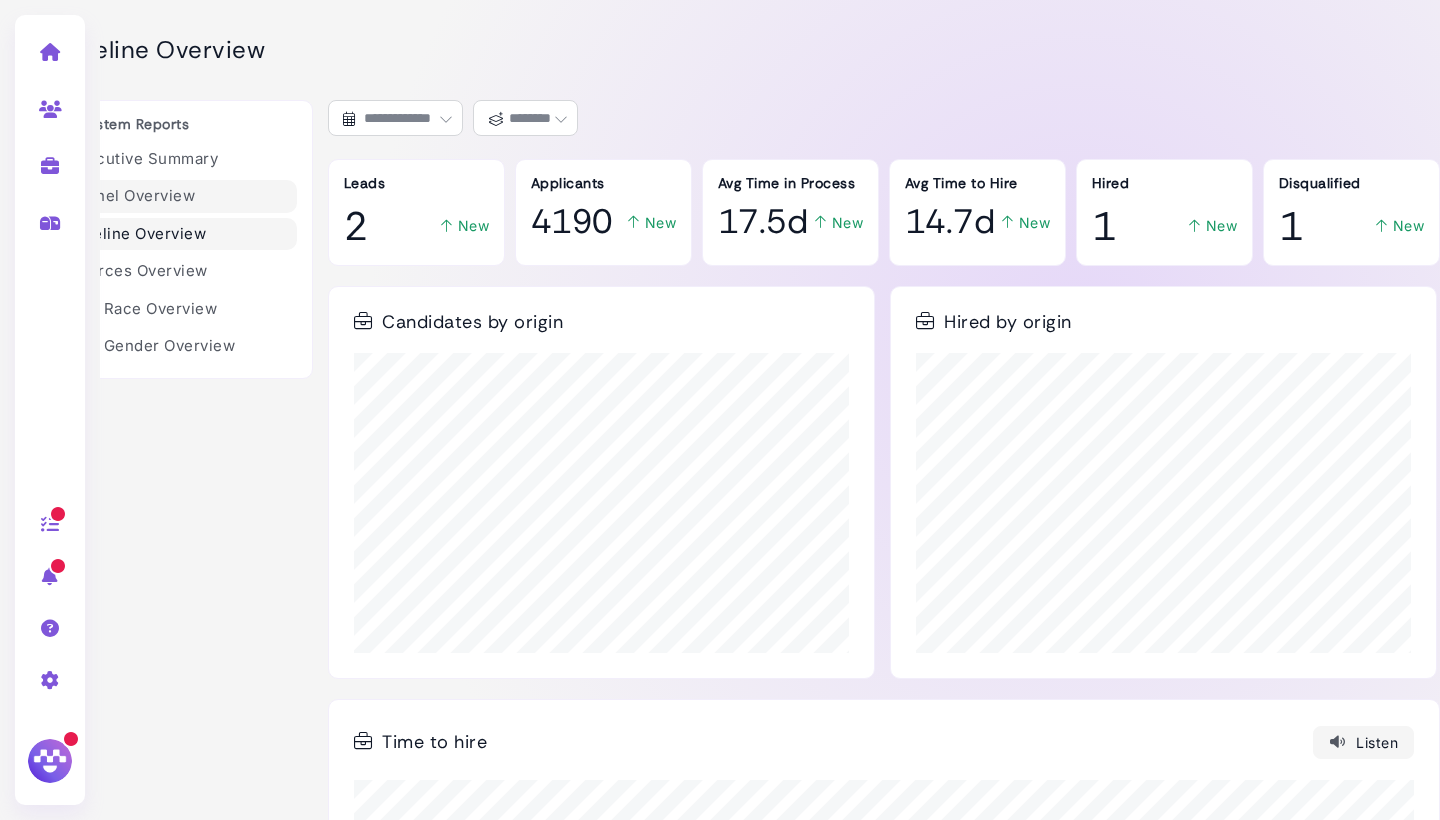 select on "**********" 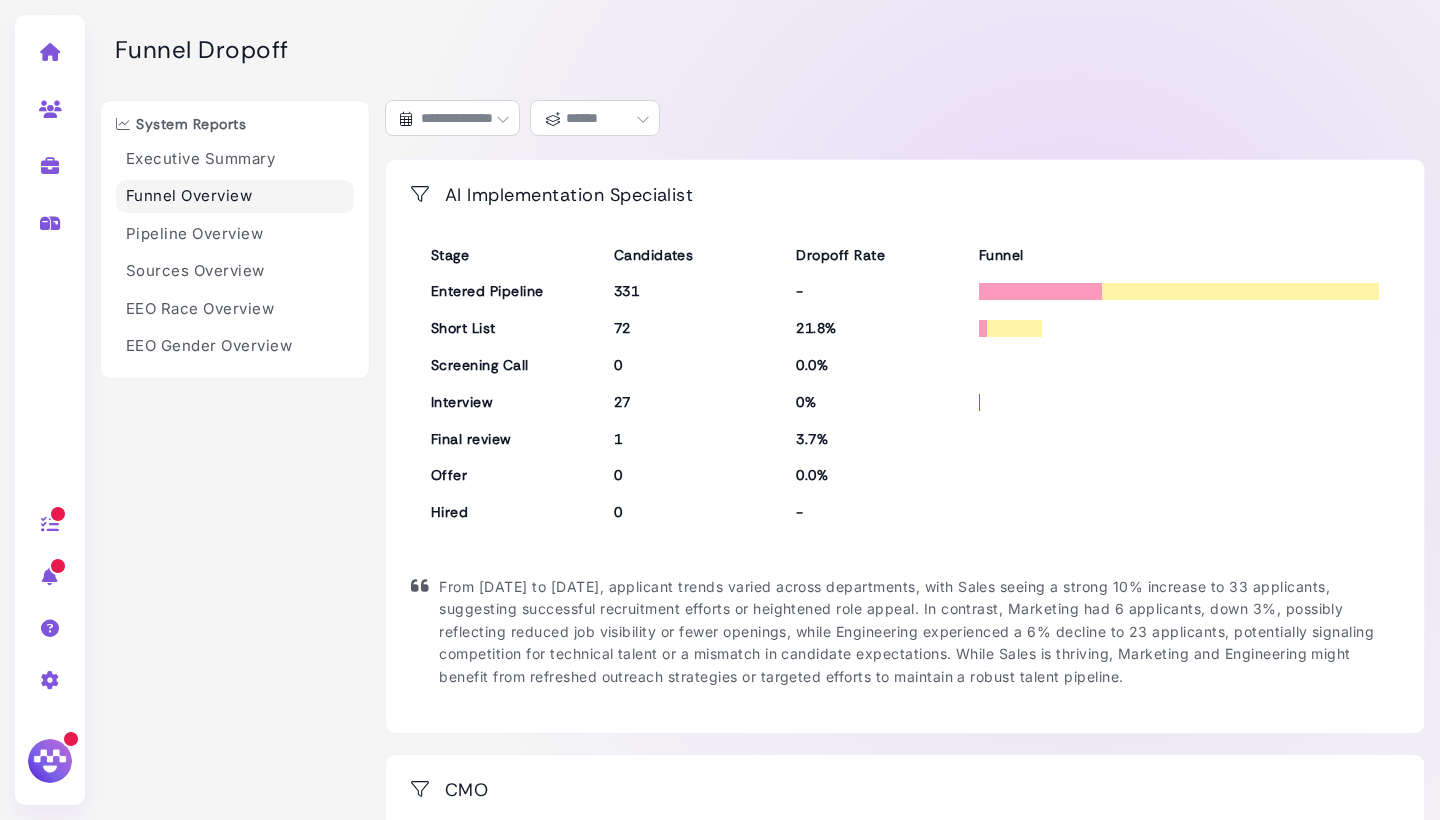 click at bounding box center [420, 194] 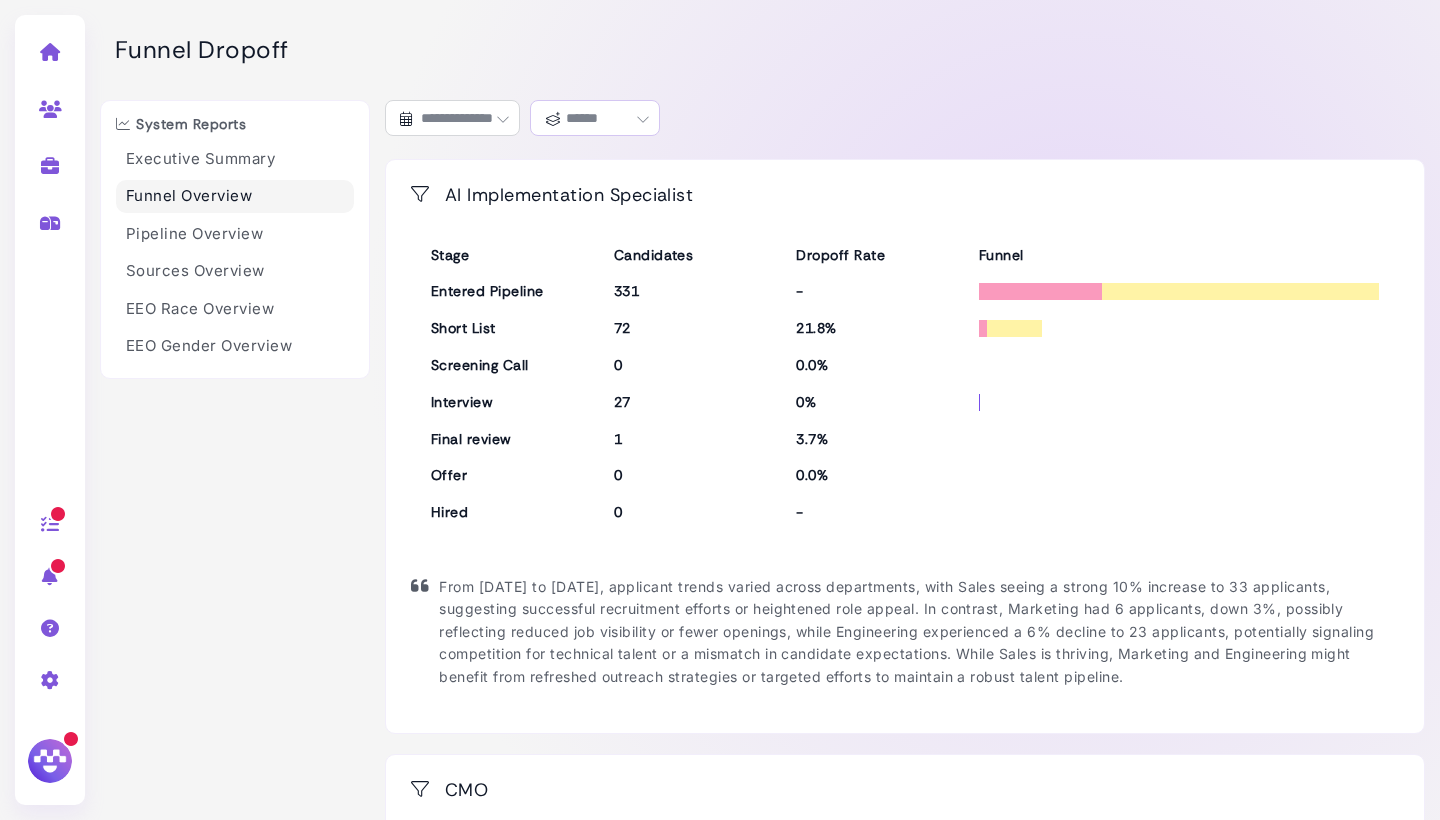 scroll, scrollTop: 0, scrollLeft: 0, axis: both 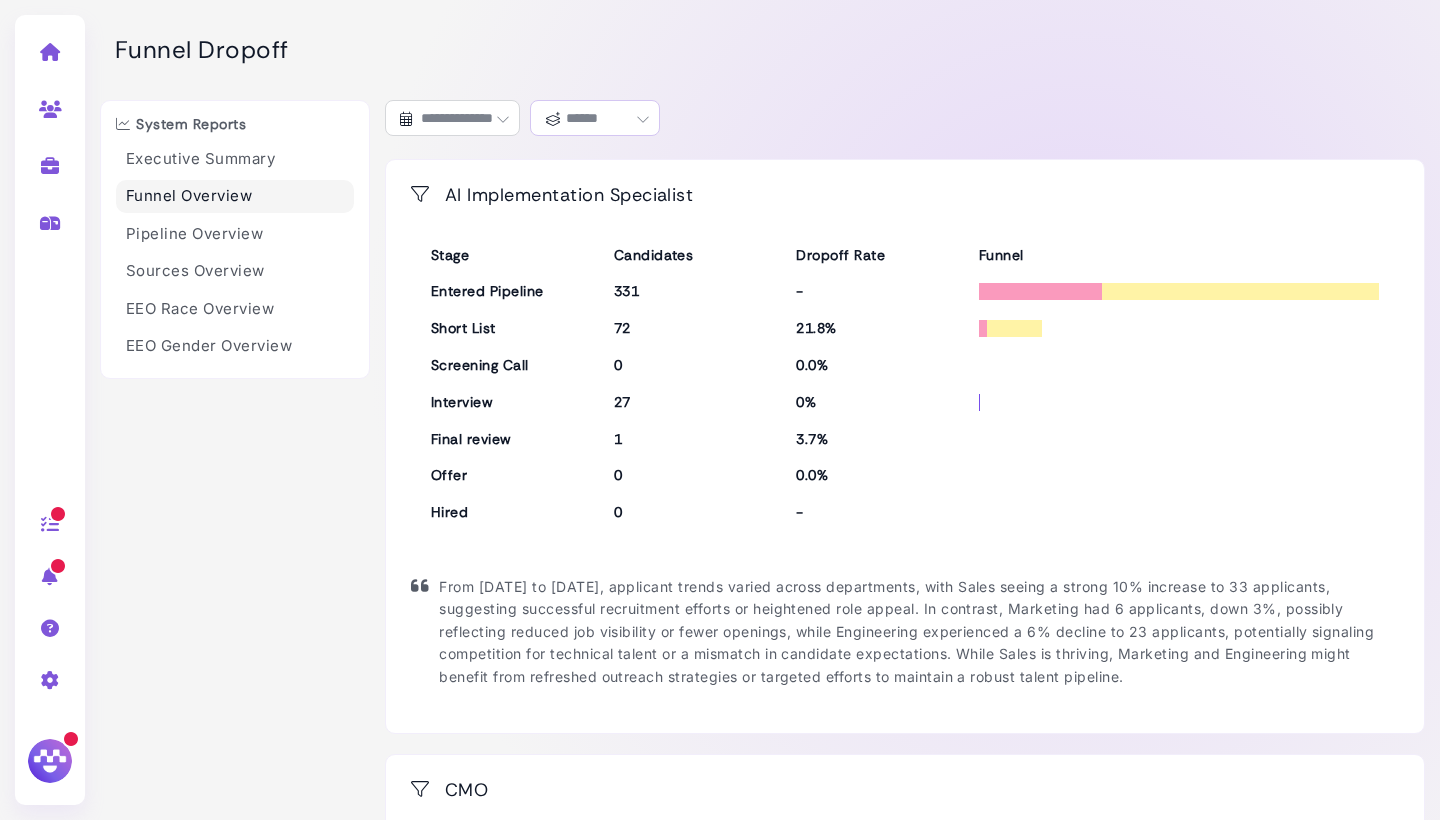 select on "**********" 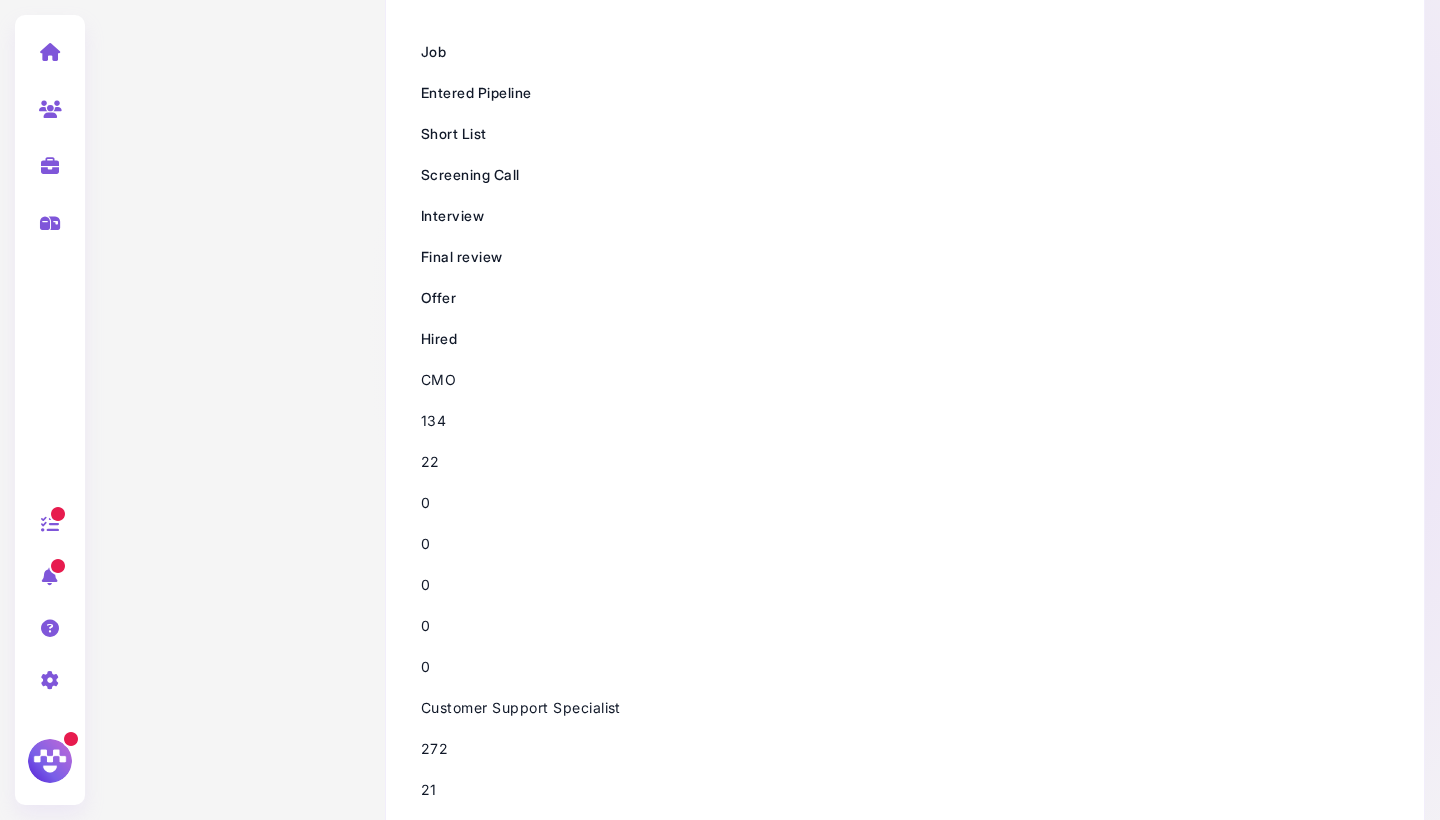 scroll, scrollTop: 0, scrollLeft: 0, axis: both 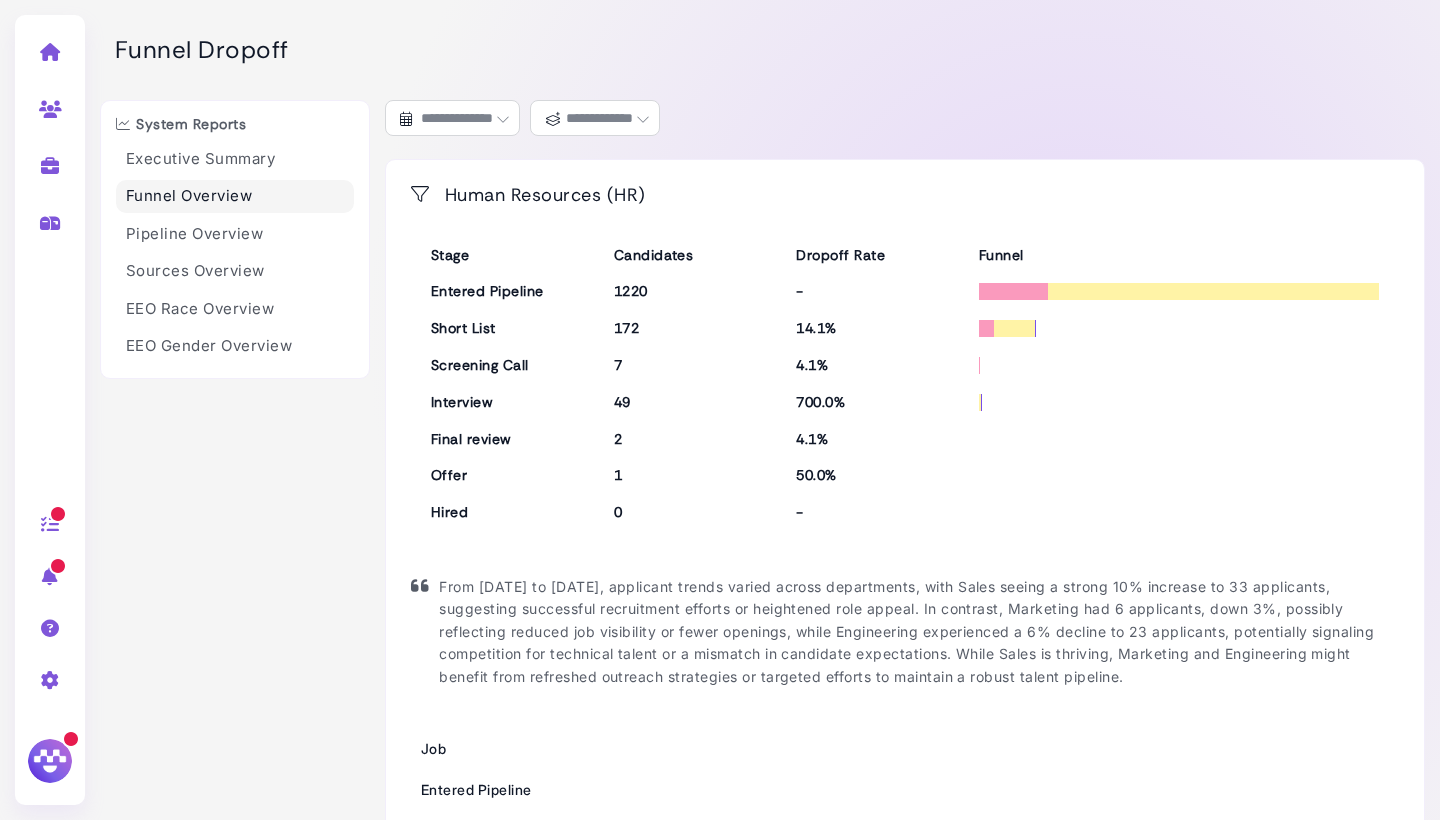 click at bounding box center [643, 119] 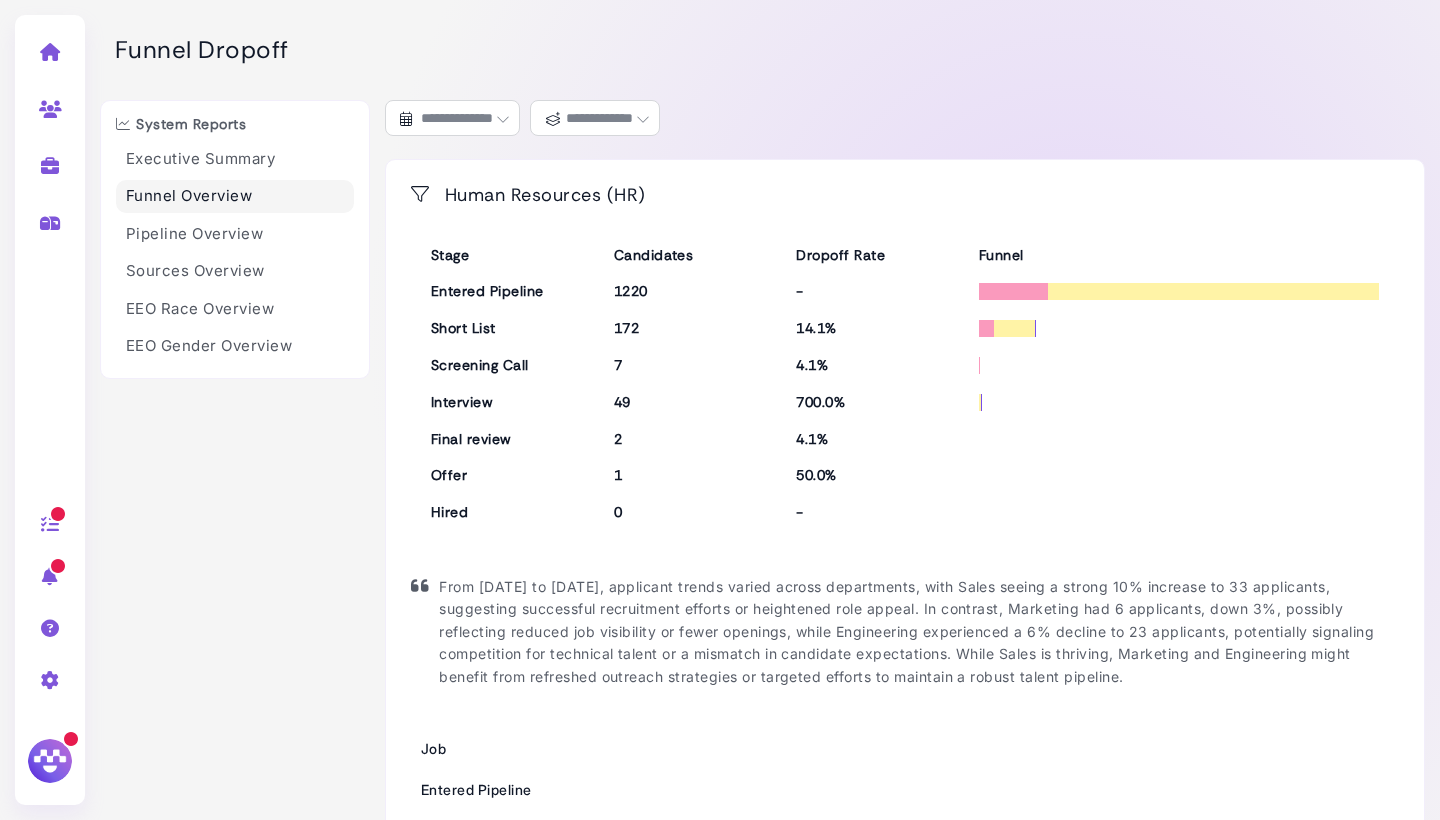 click at bounding box center (643, 119) 